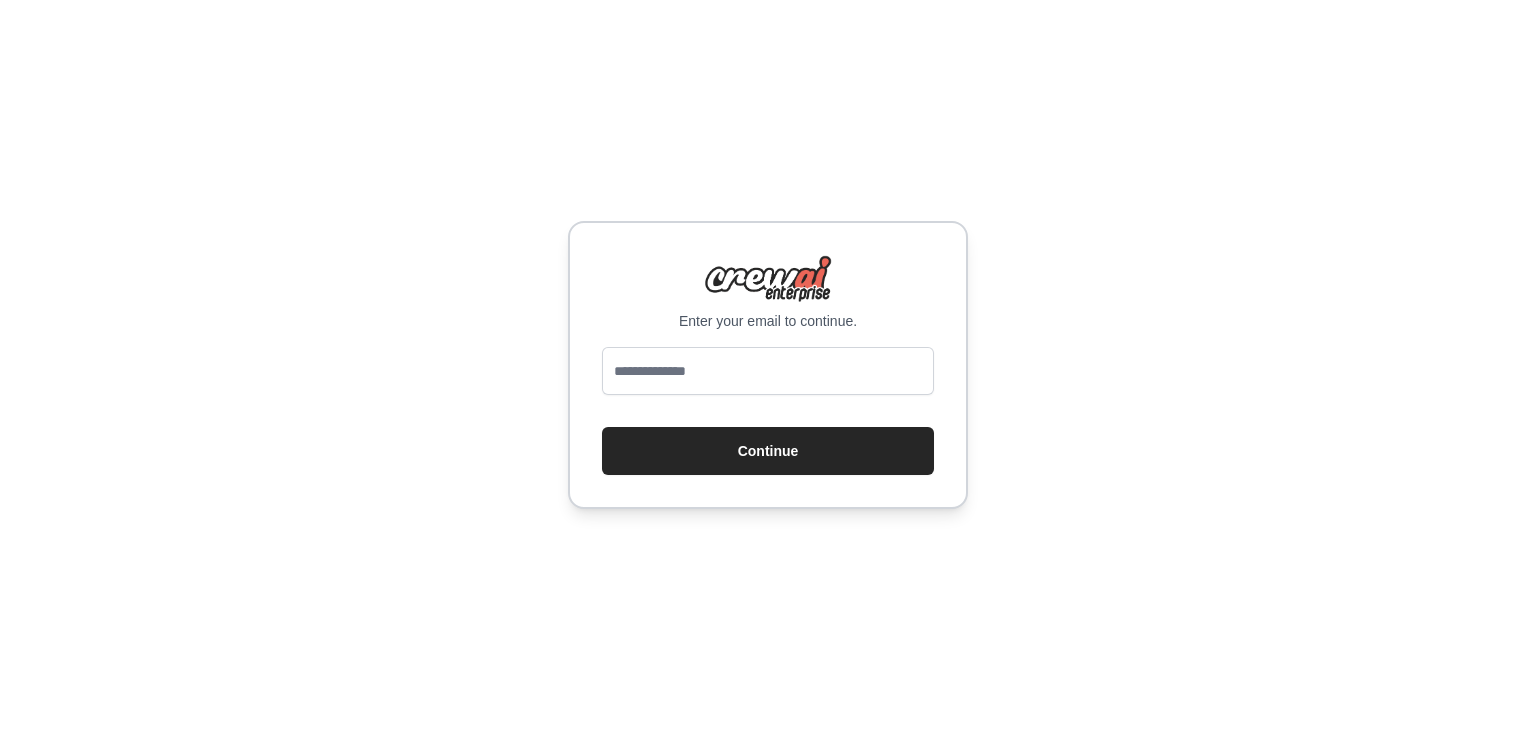 scroll, scrollTop: 0, scrollLeft: 0, axis: both 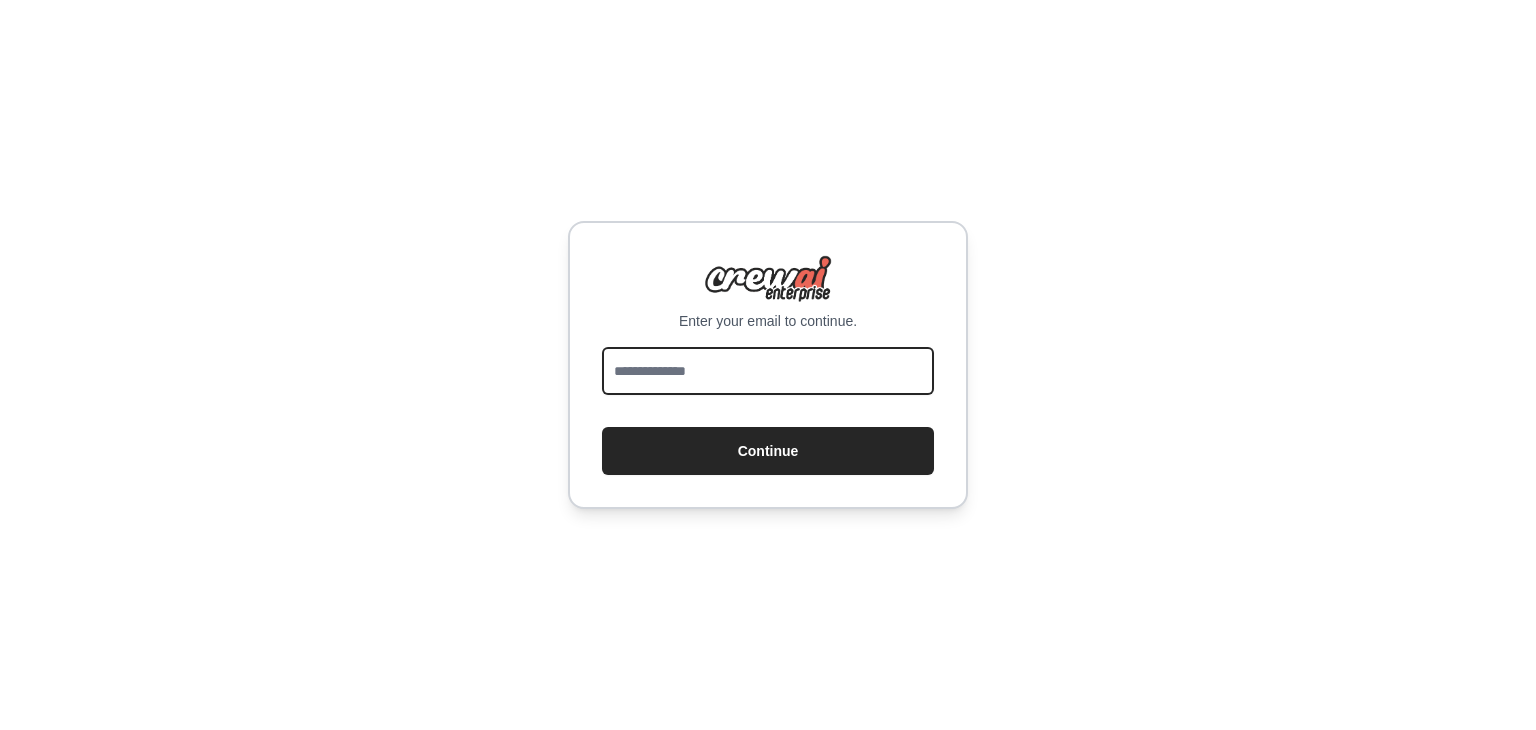 click at bounding box center [768, 371] 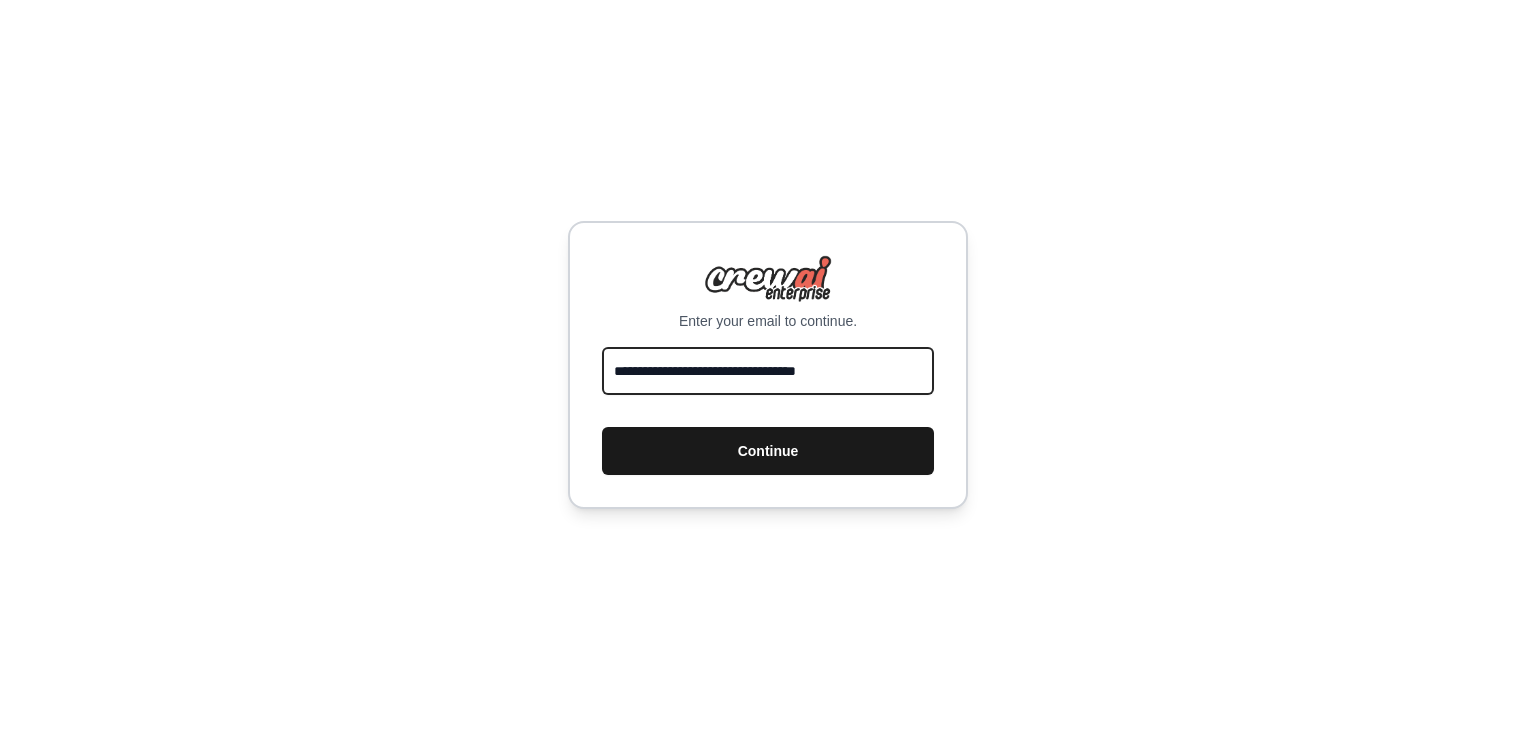 type on "**********" 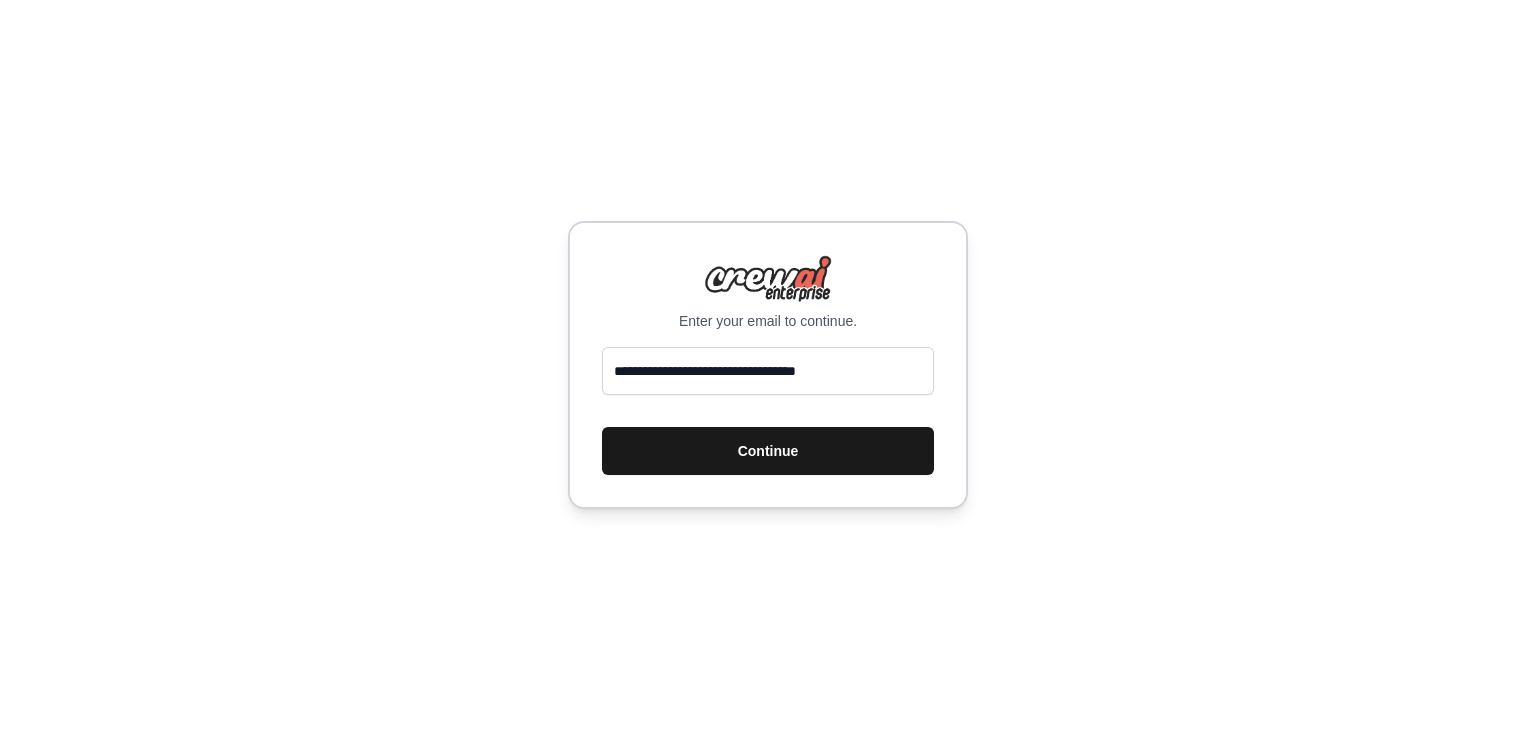 click on "Continue" at bounding box center (768, 451) 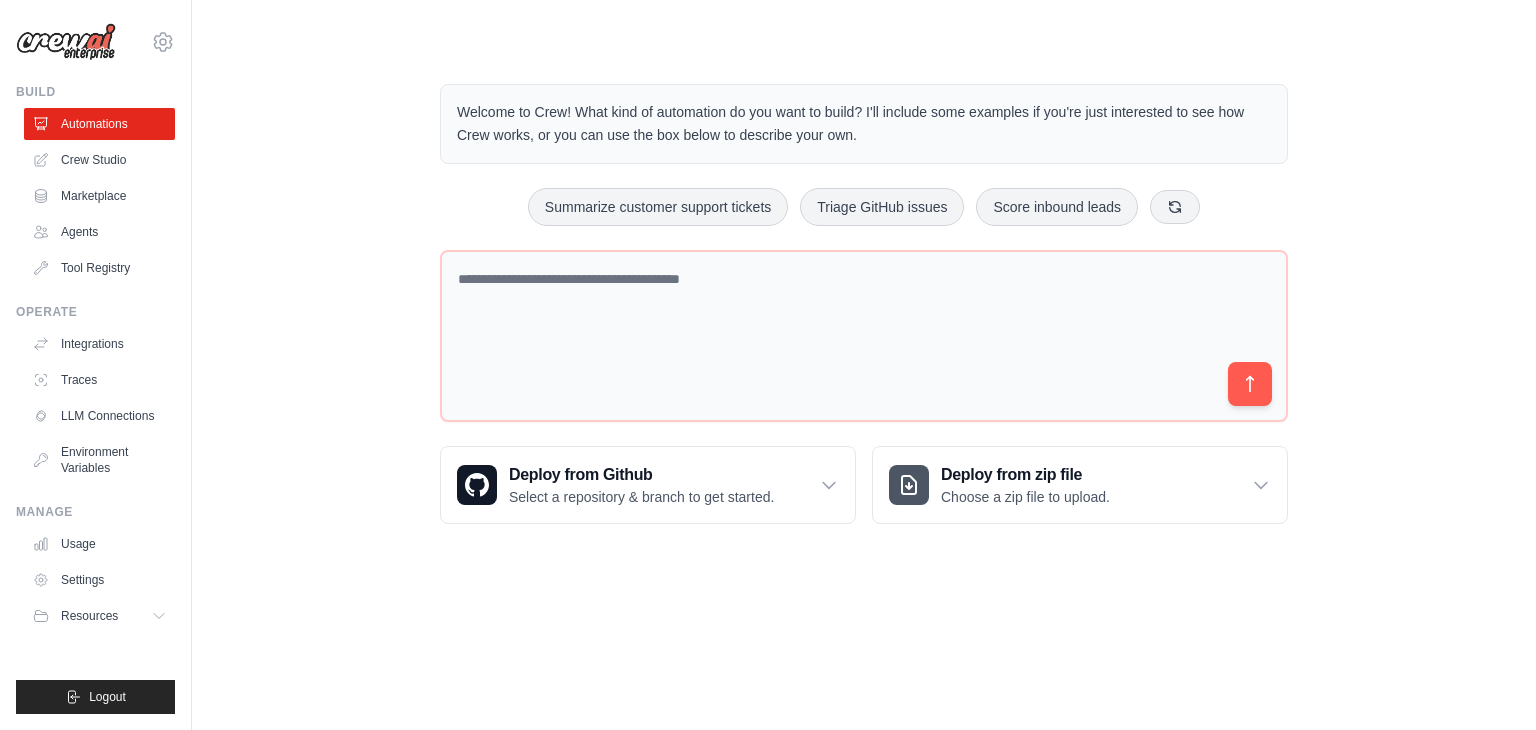 scroll, scrollTop: 0, scrollLeft: 0, axis: both 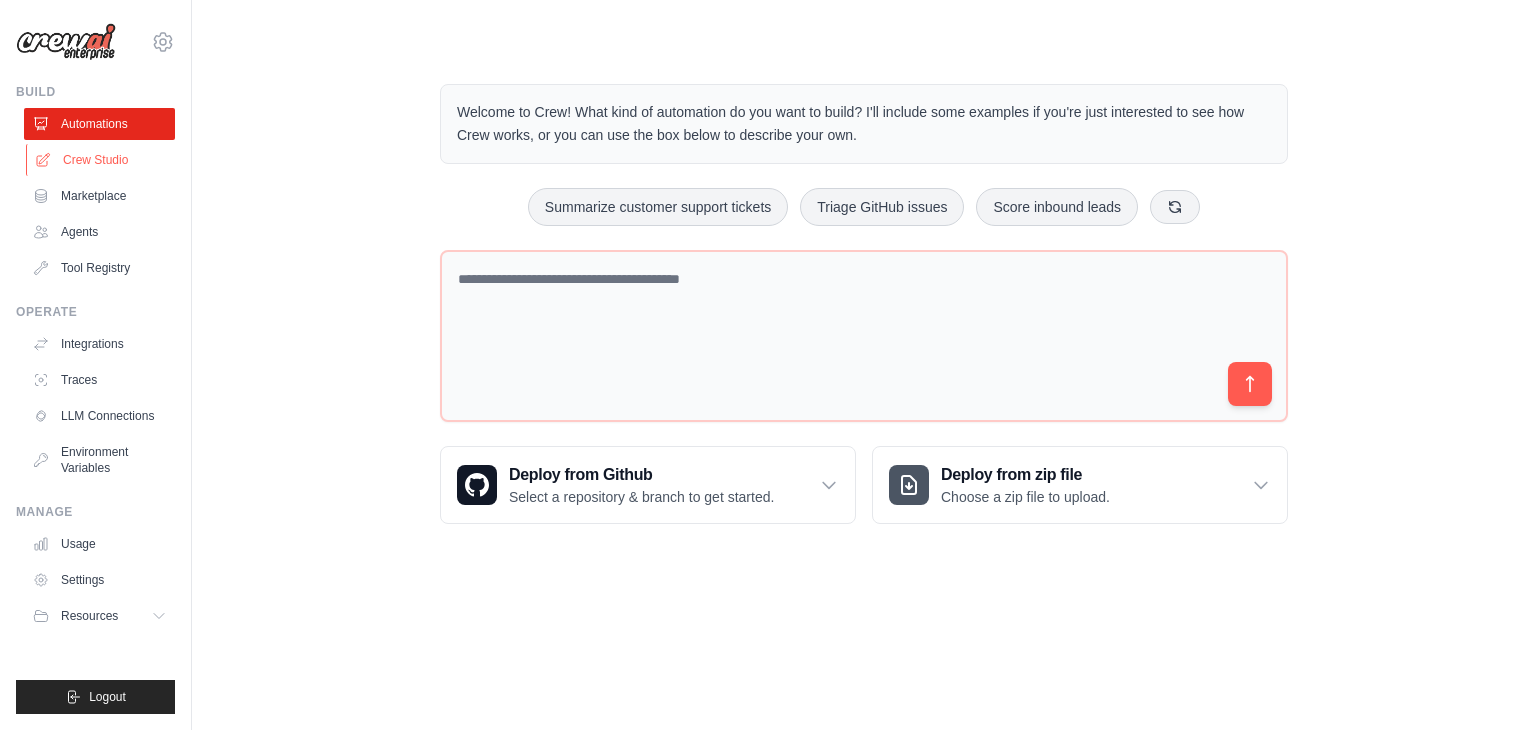 click on "Crew Studio" at bounding box center (101, 160) 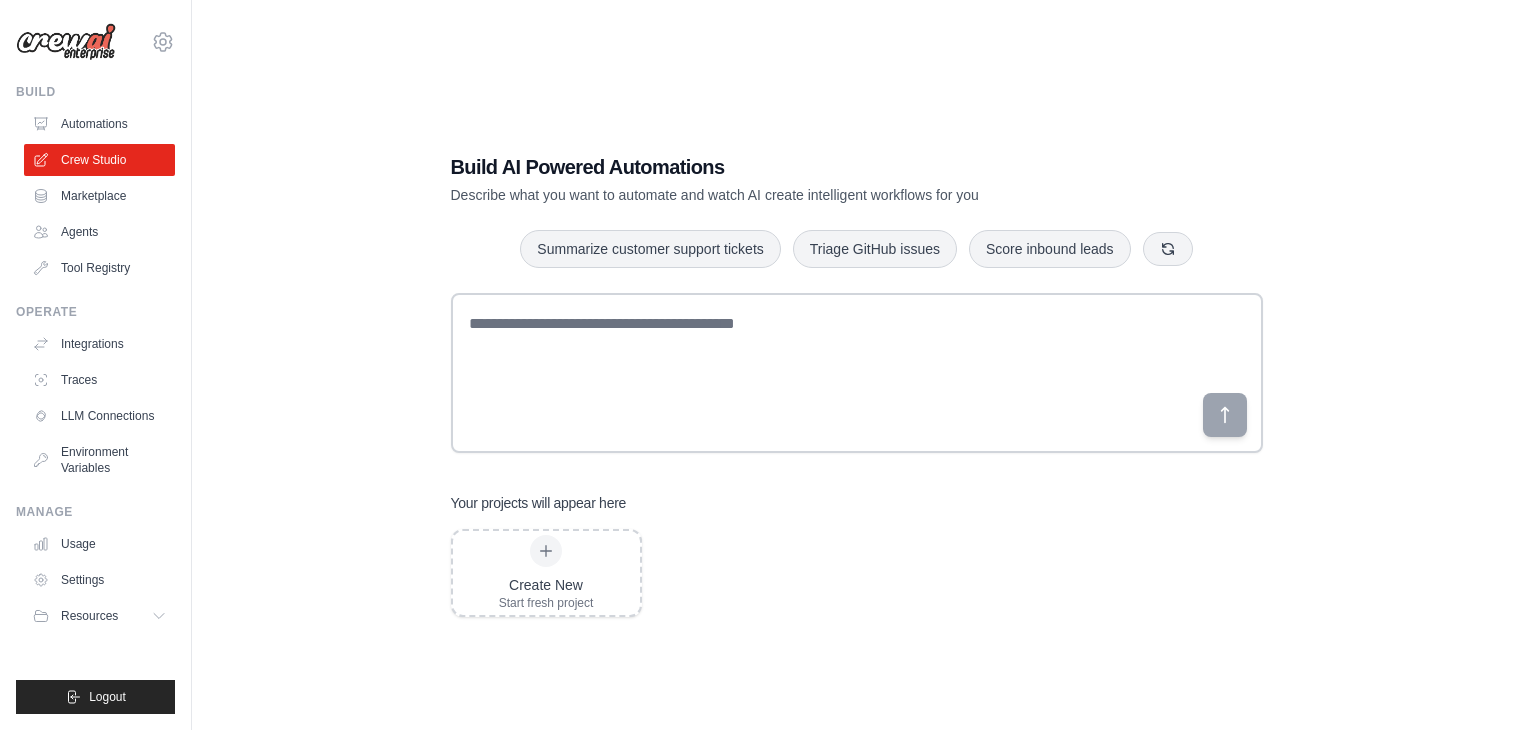 scroll, scrollTop: 0, scrollLeft: 0, axis: both 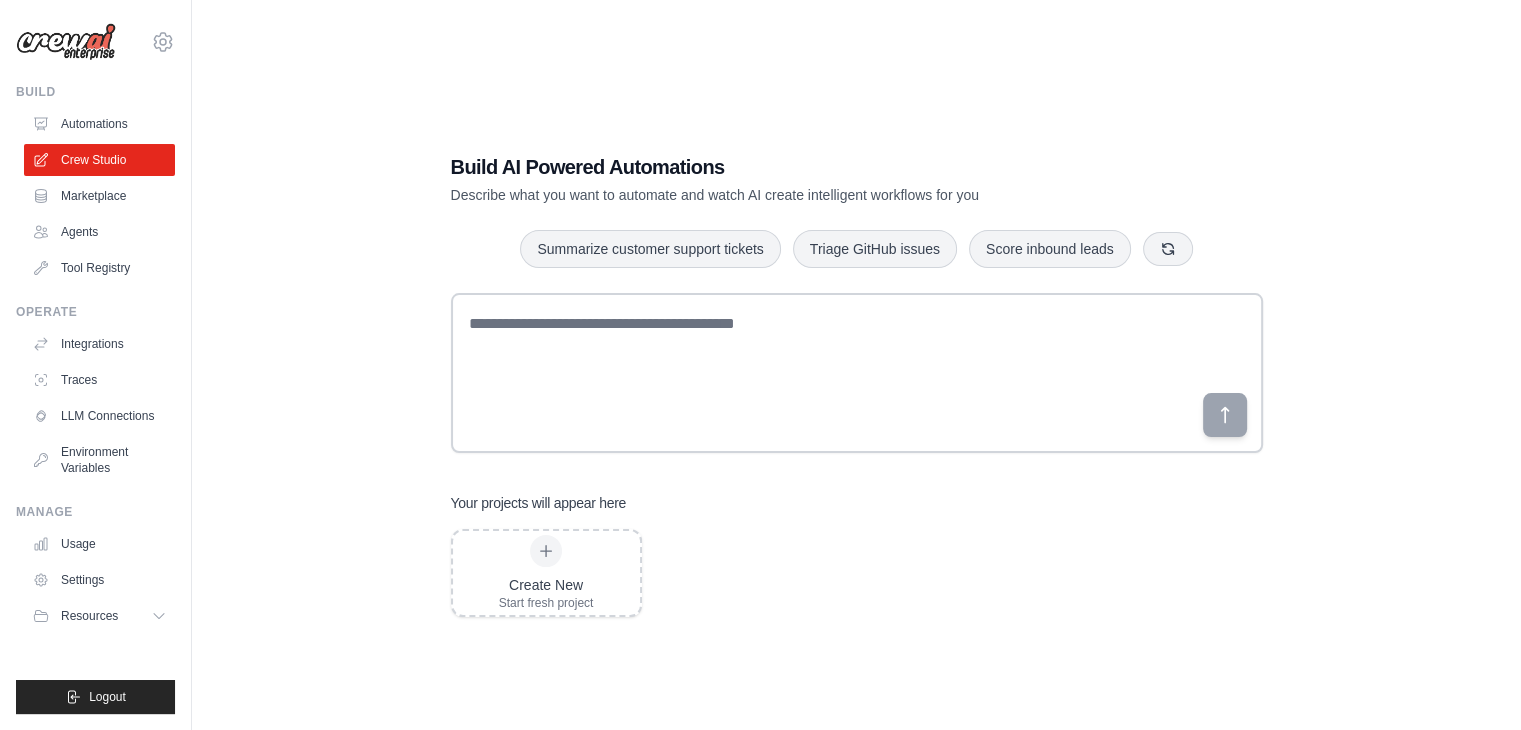 click on "Build AI Powered Automations Describe what you want to automate and watch AI create intelligent workflows for you Summarize customer support tickets Triage GitHub issues Score inbound leads Your projects will appear here Create New Start fresh project" at bounding box center [856, 385] 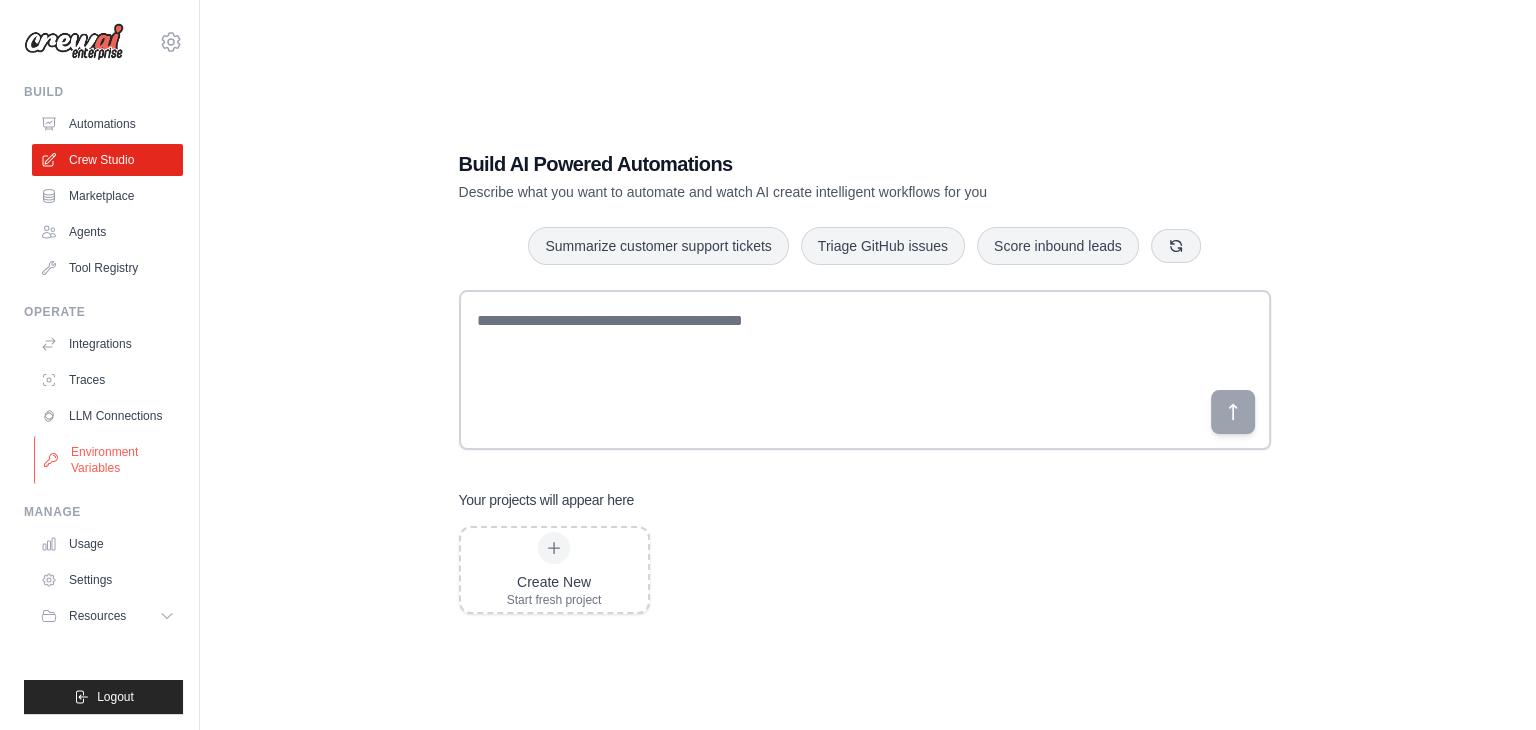scroll, scrollTop: 0, scrollLeft: 0, axis: both 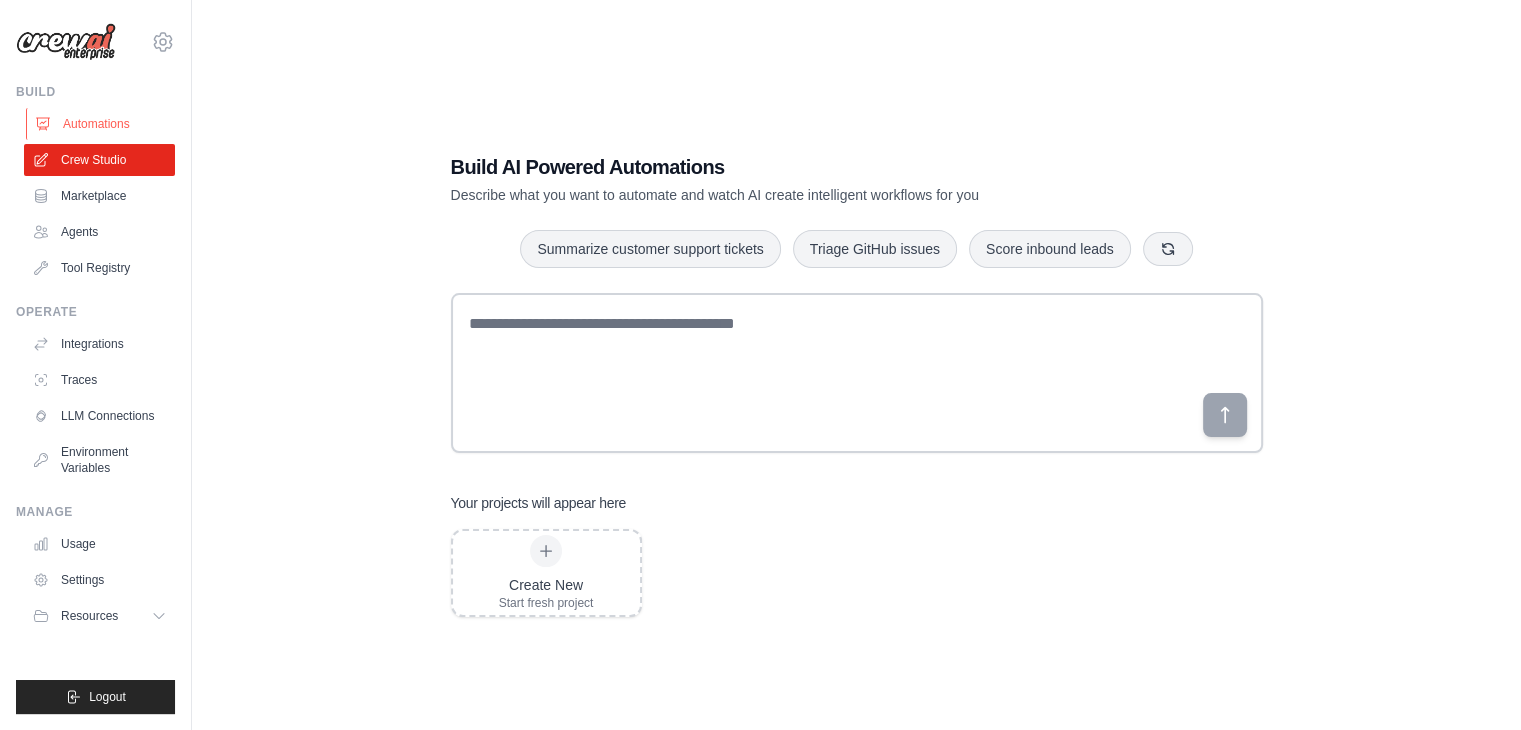 click on "Automations" at bounding box center (101, 124) 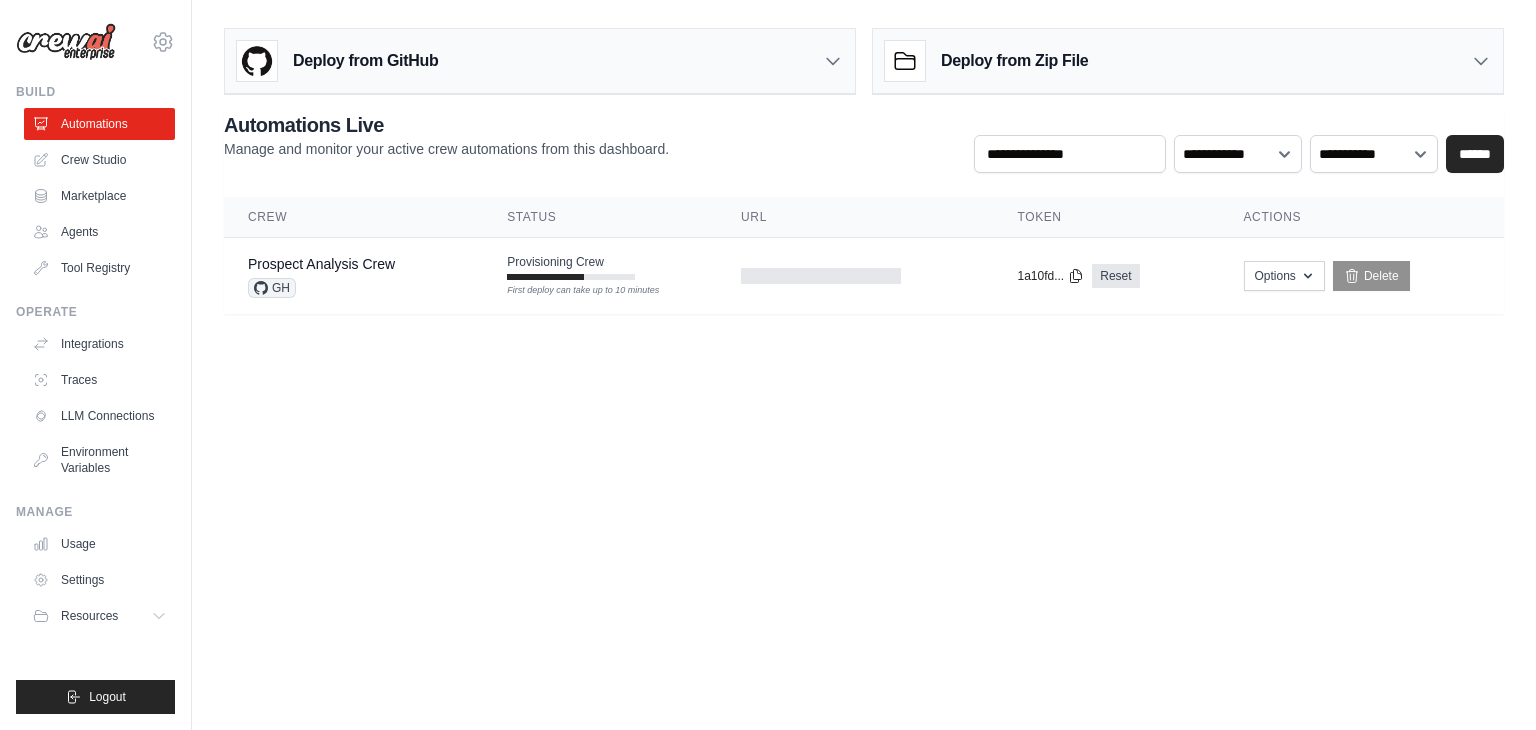 scroll, scrollTop: 0, scrollLeft: 0, axis: both 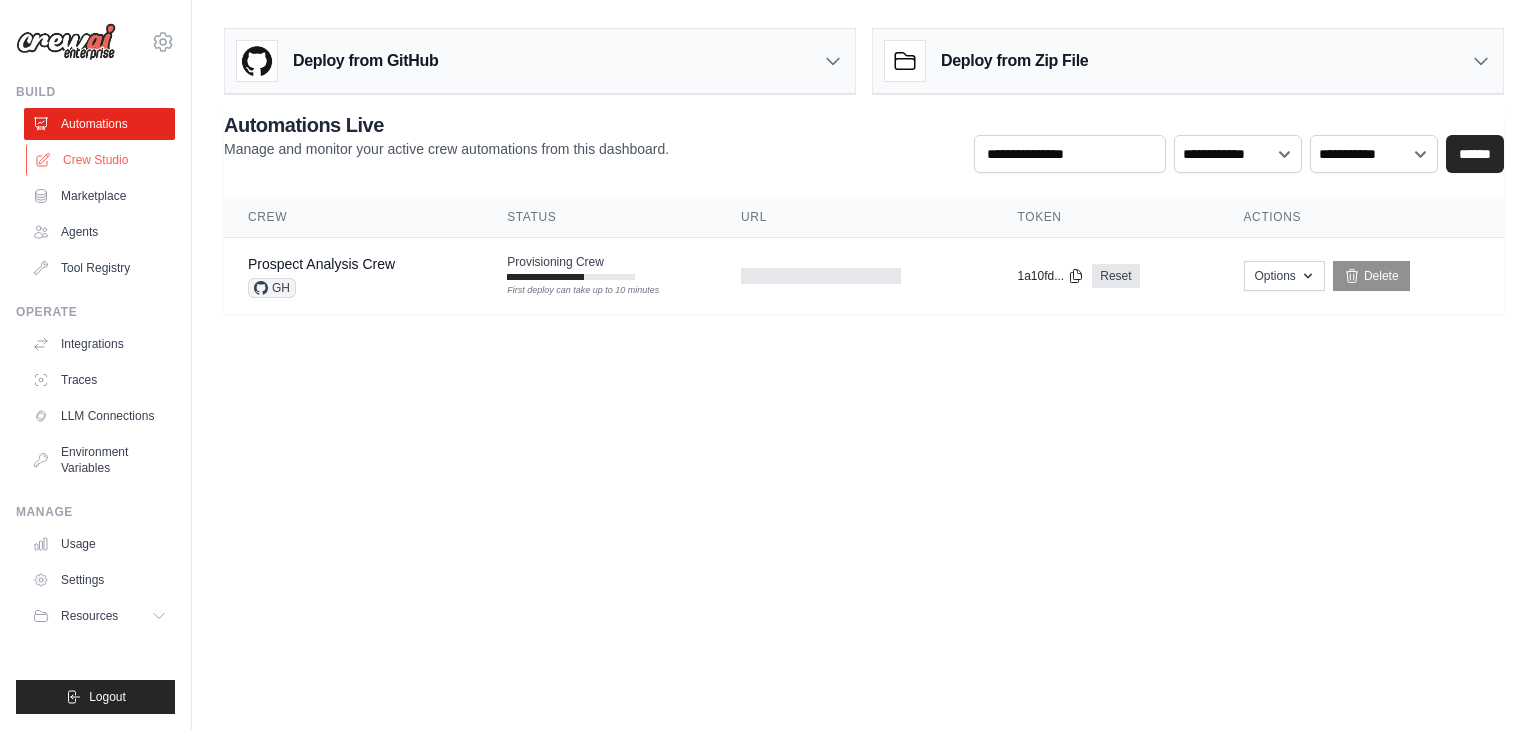 click on "Crew Studio" at bounding box center [101, 160] 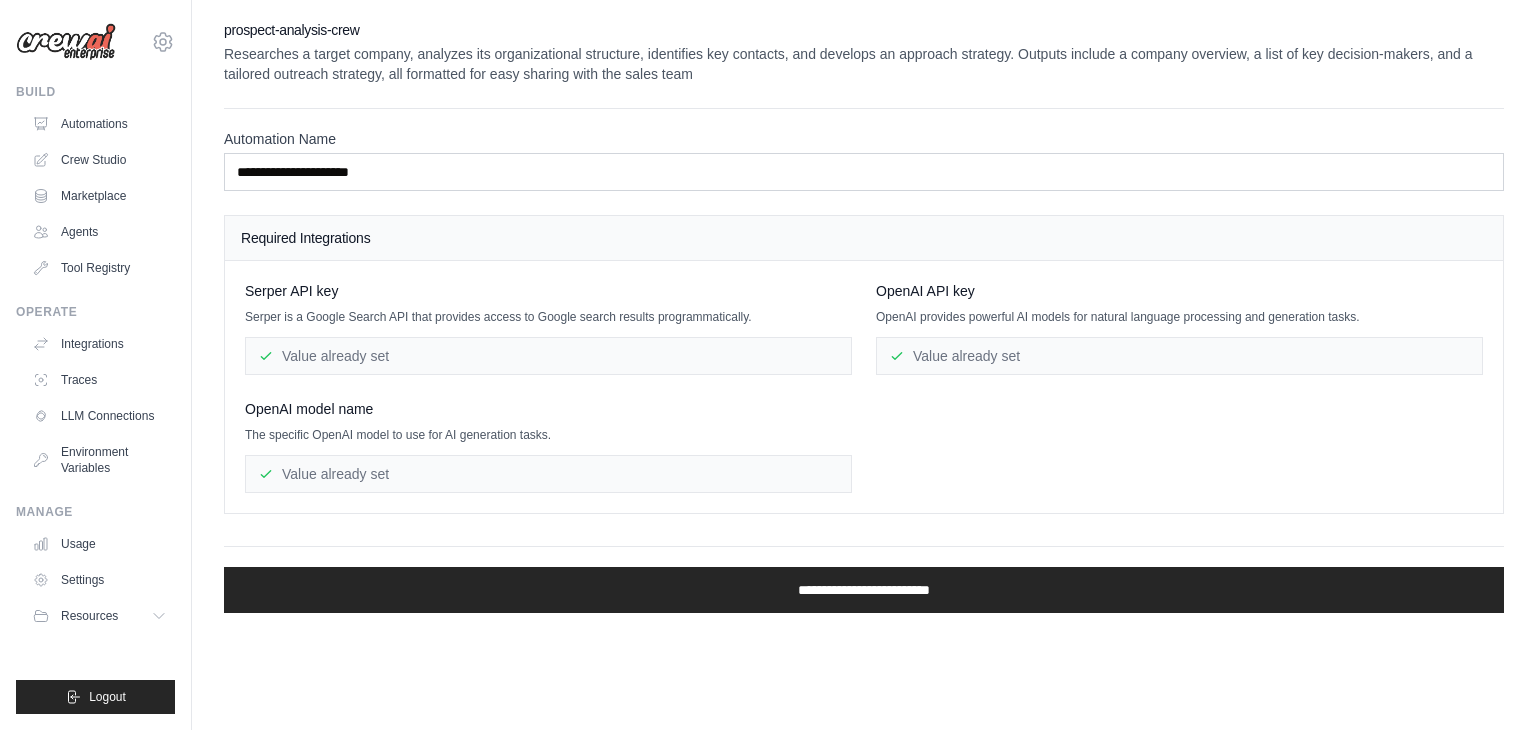scroll, scrollTop: 0, scrollLeft: 0, axis: both 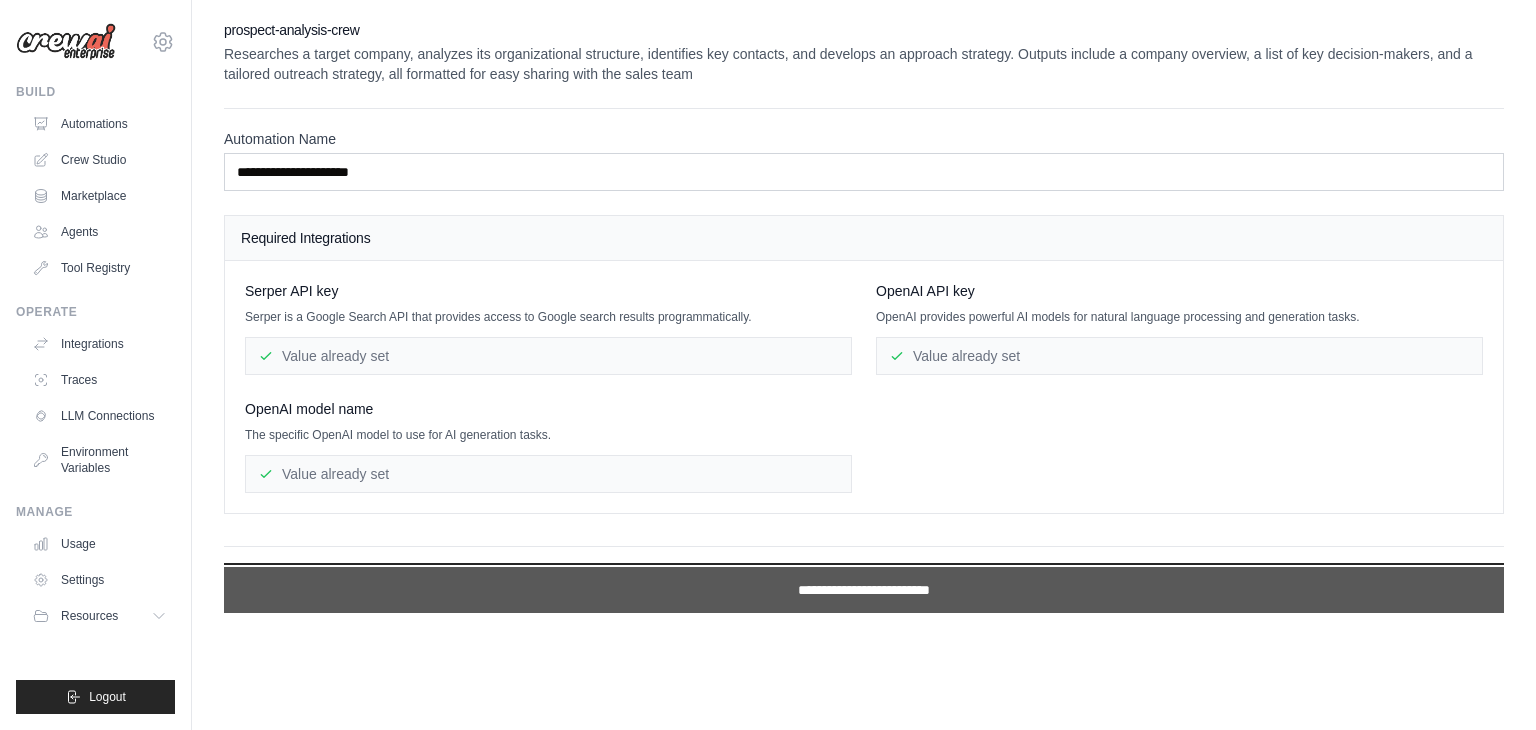 click on "**********" at bounding box center [864, 590] 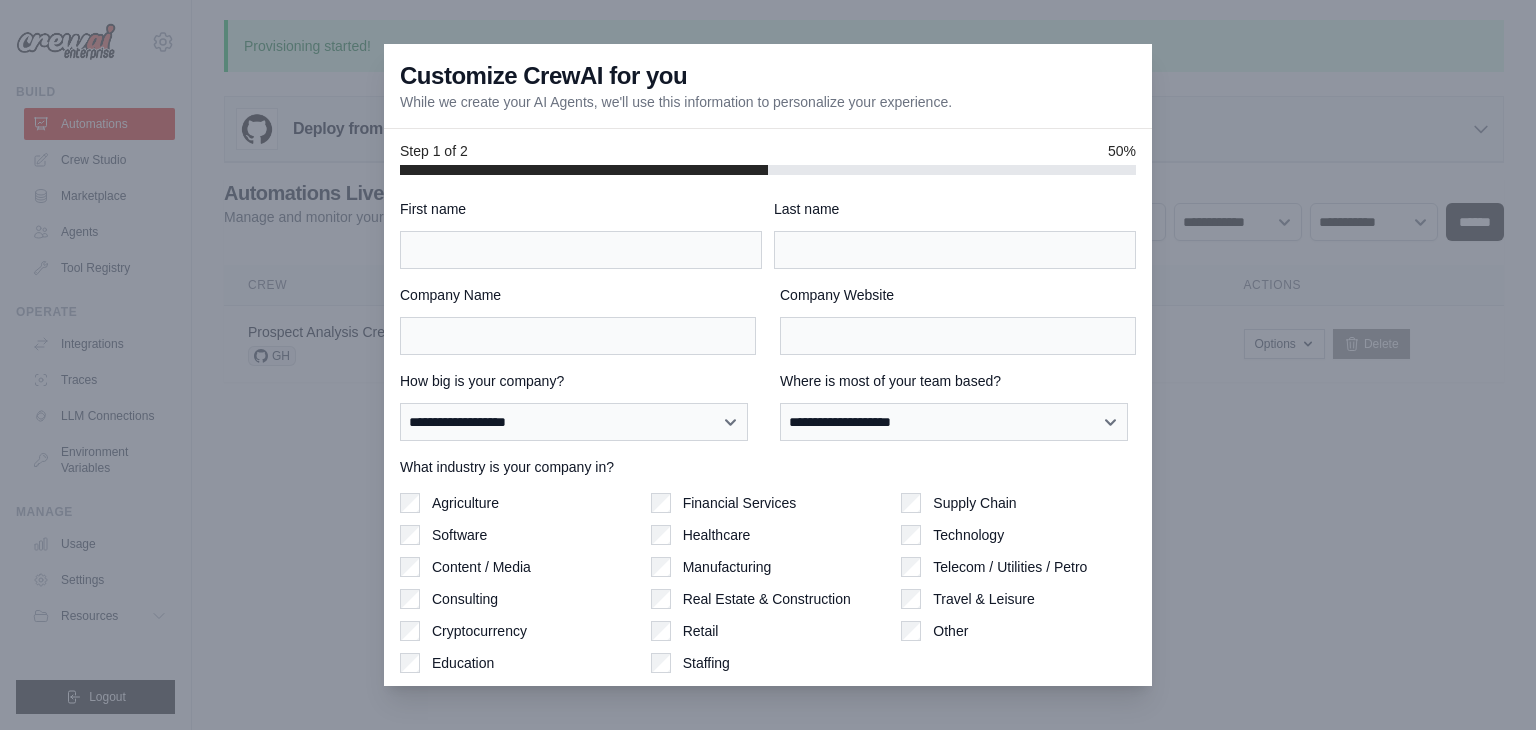 scroll, scrollTop: 0, scrollLeft: 0, axis: both 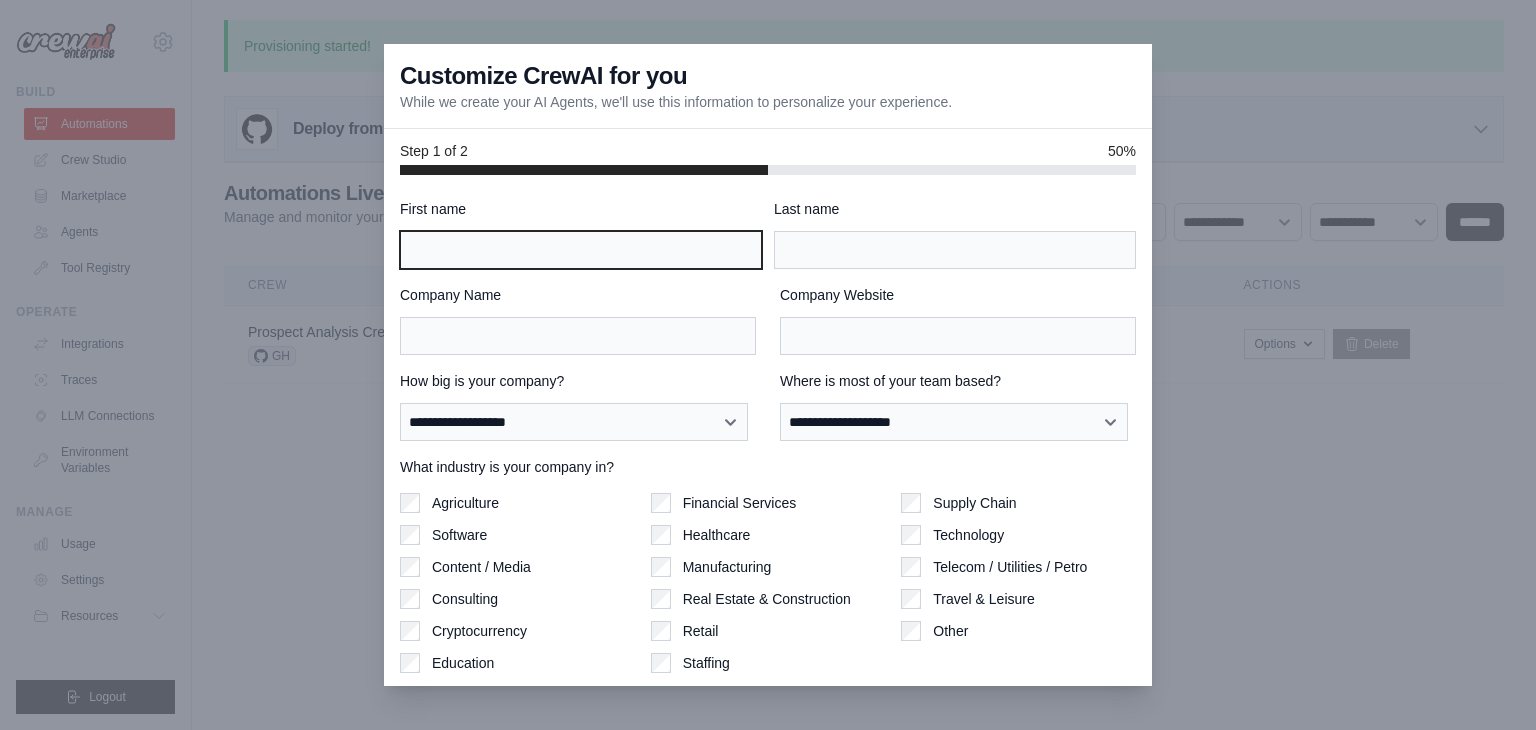 click on "First name" at bounding box center [581, 250] 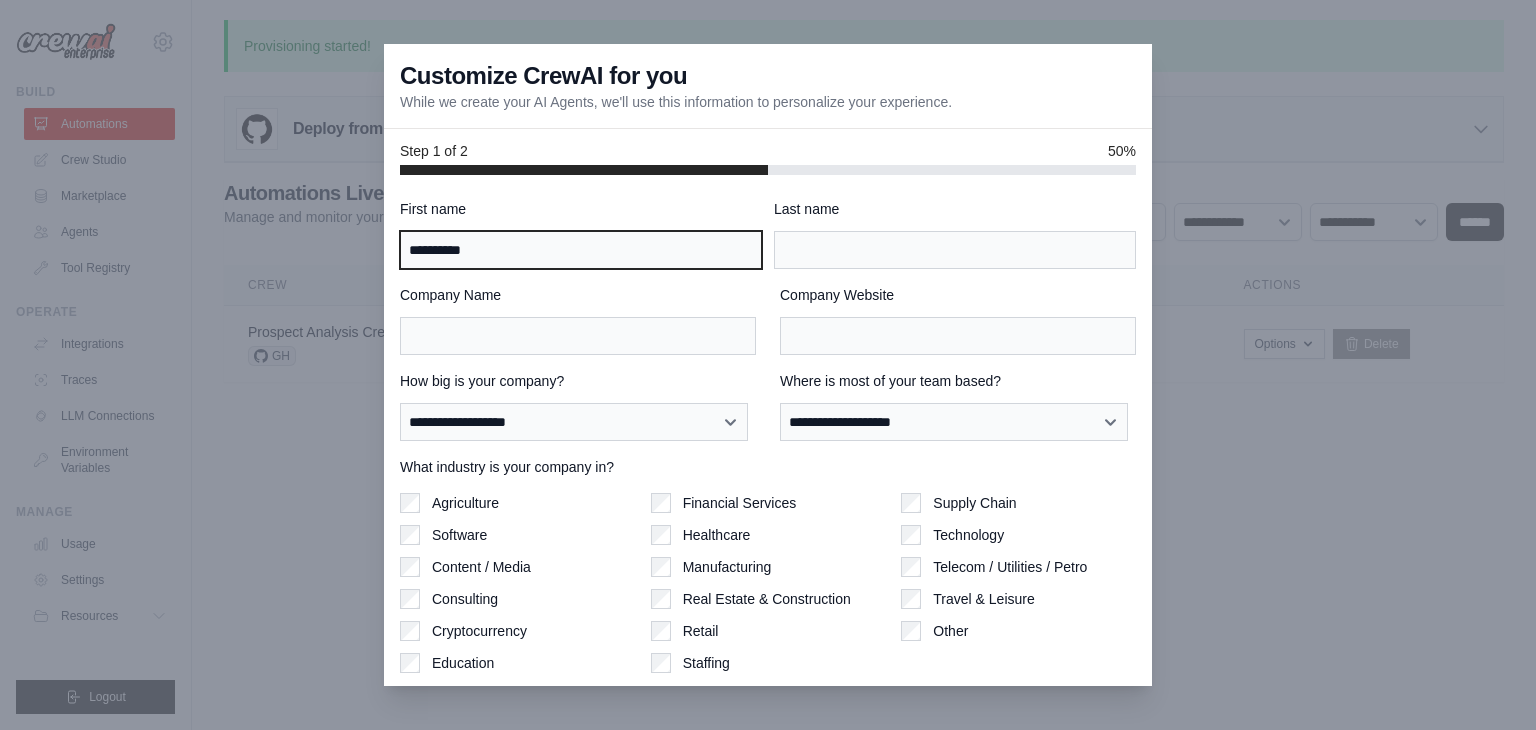 type on "**********" 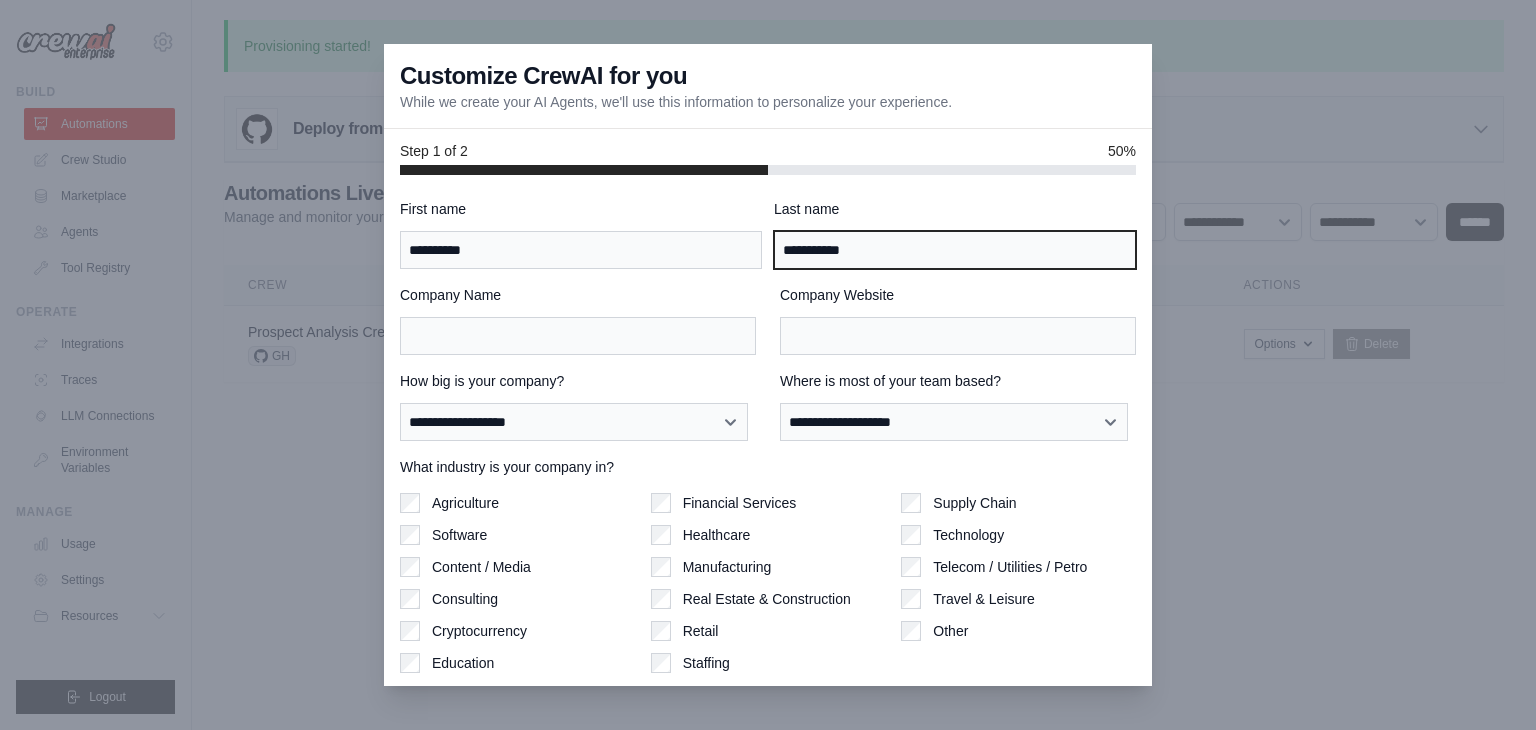 type on "**********" 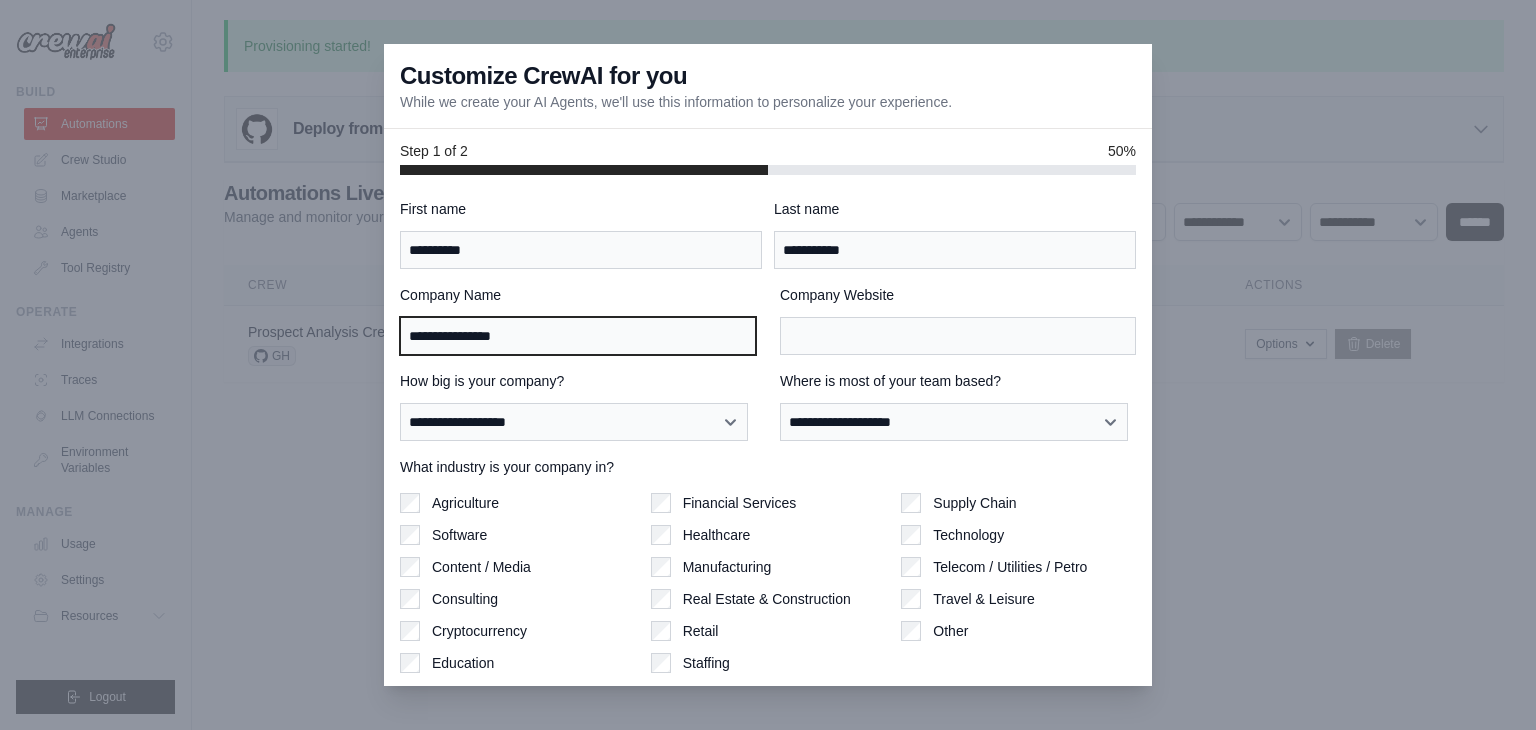 type on "**********" 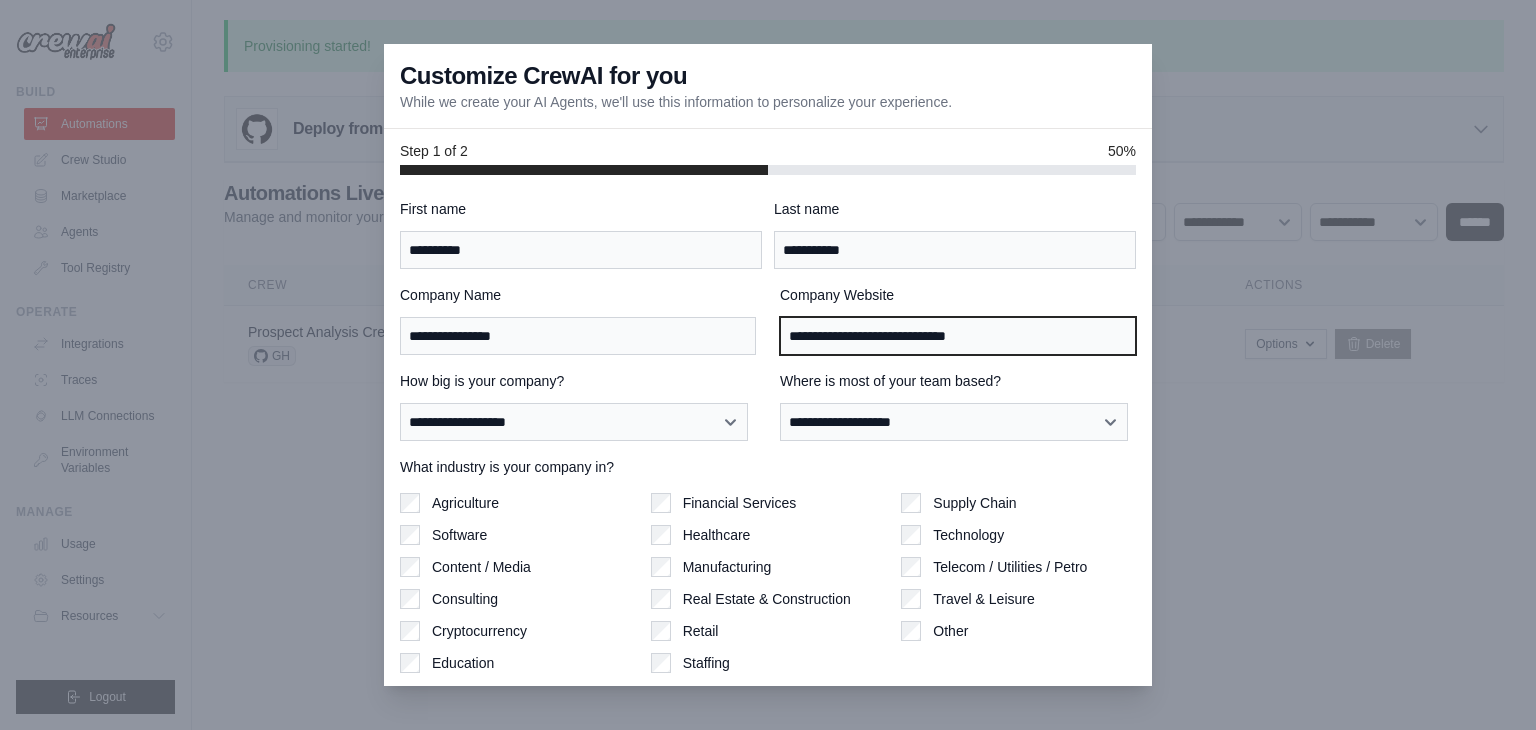 type on "**********" 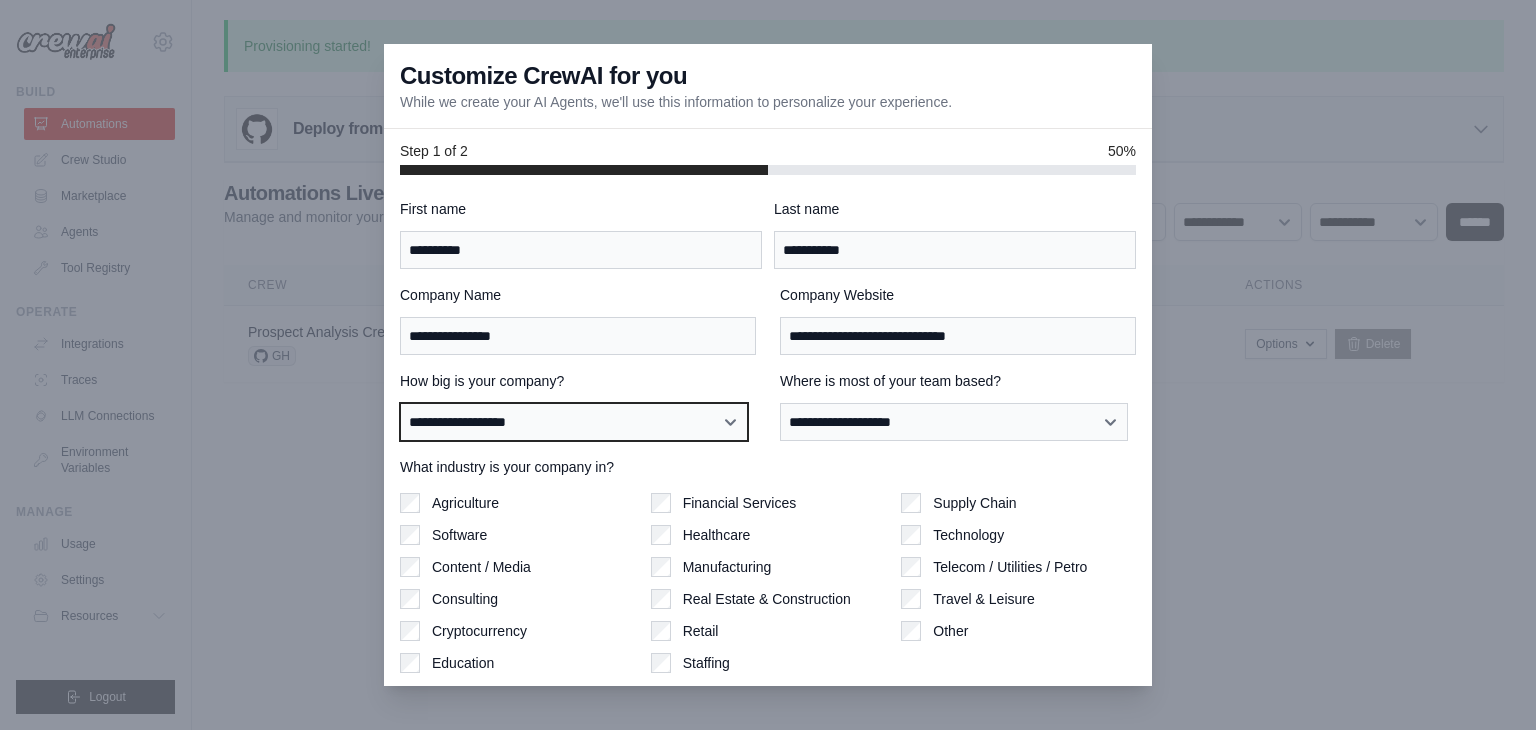 click on "**********" at bounding box center (574, 422) 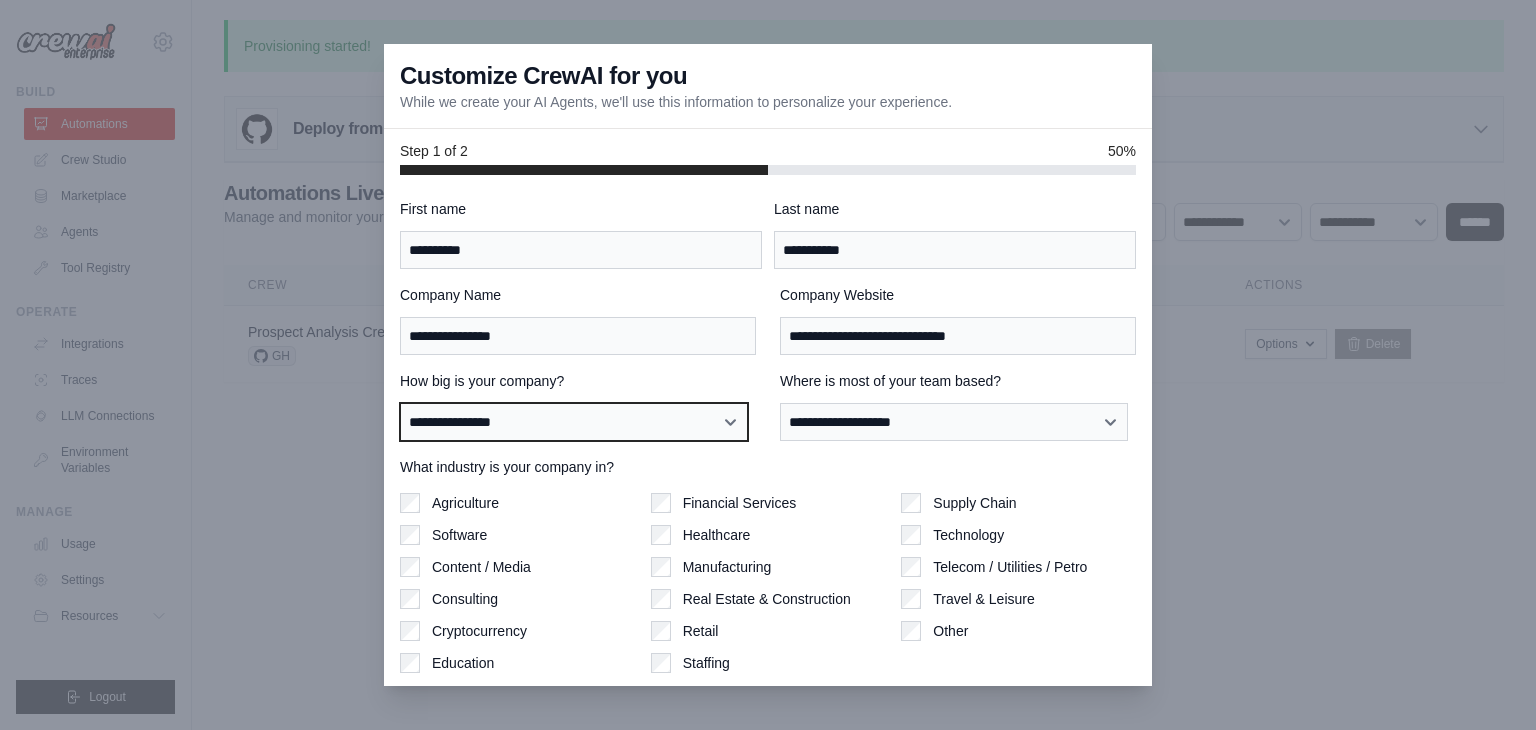 click on "**********" at bounding box center (574, 422) 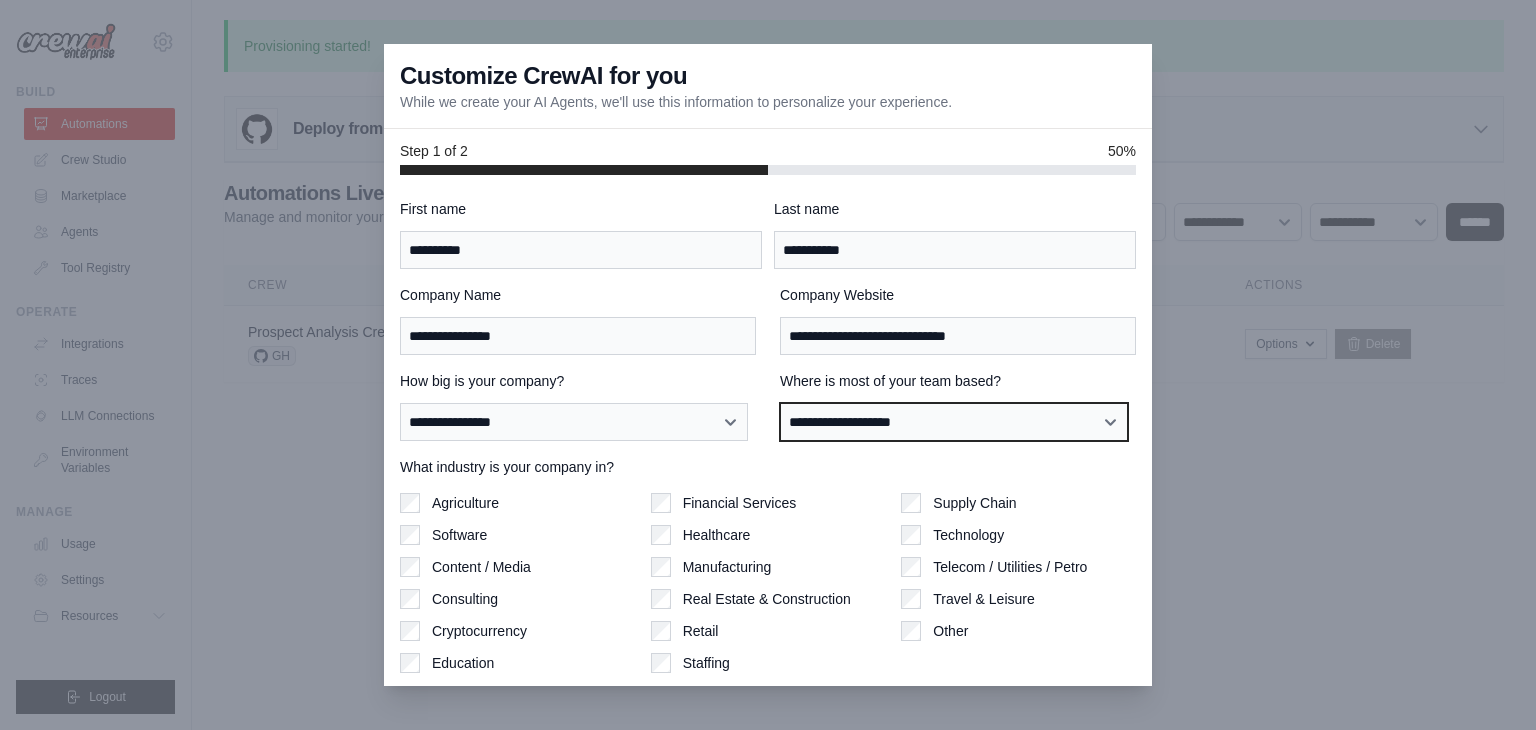 click on "**********" at bounding box center [954, 422] 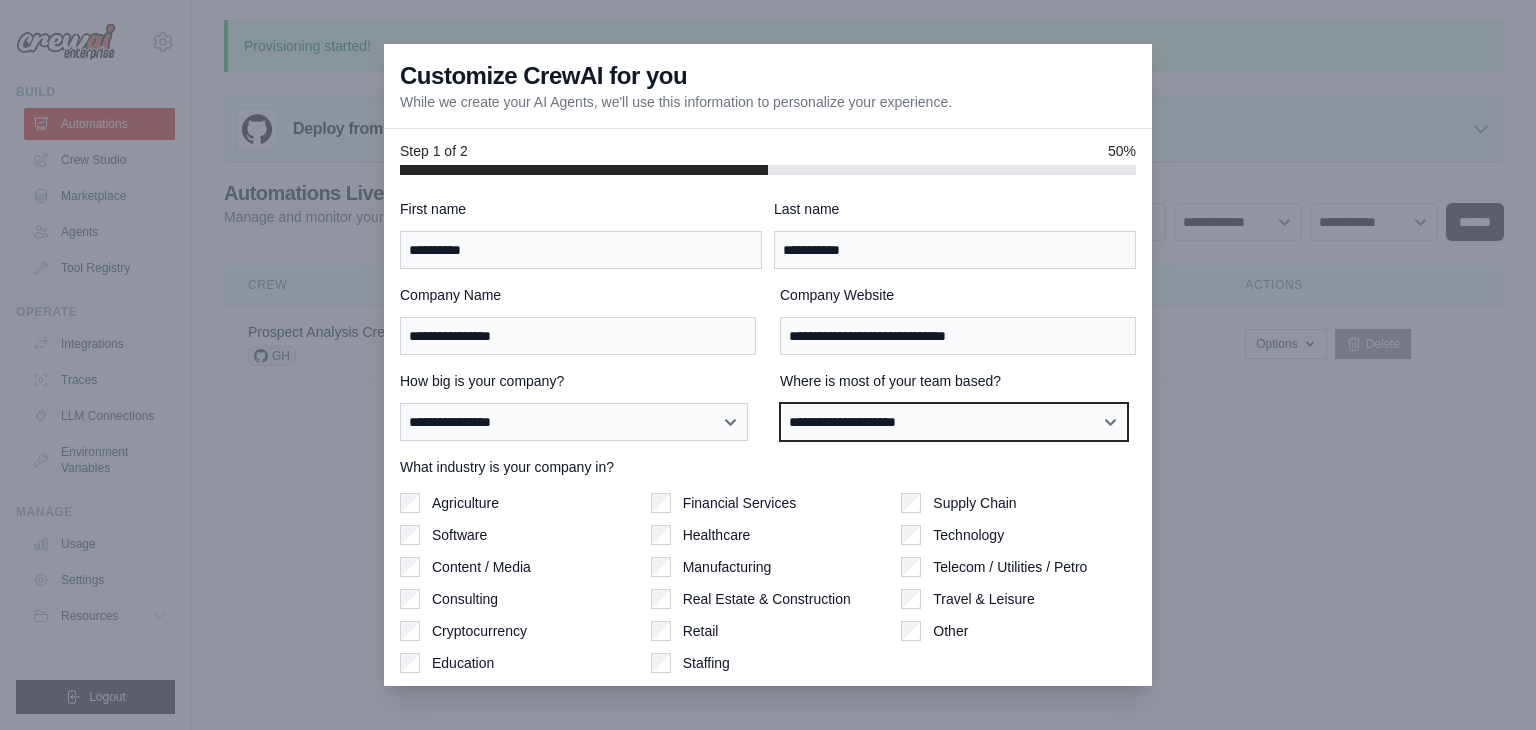 click on "**********" at bounding box center (954, 422) 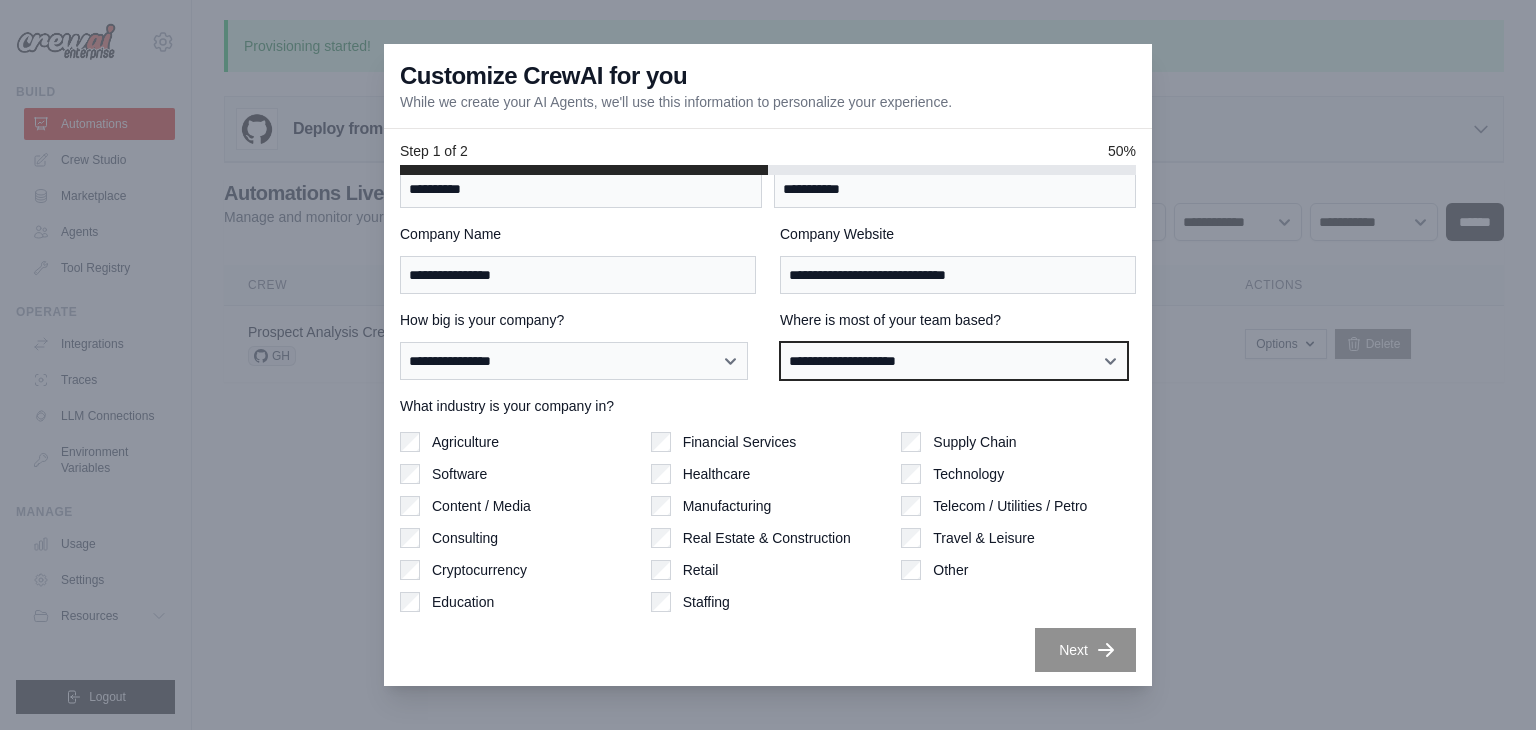 scroll, scrollTop: 62, scrollLeft: 0, axis: vertical 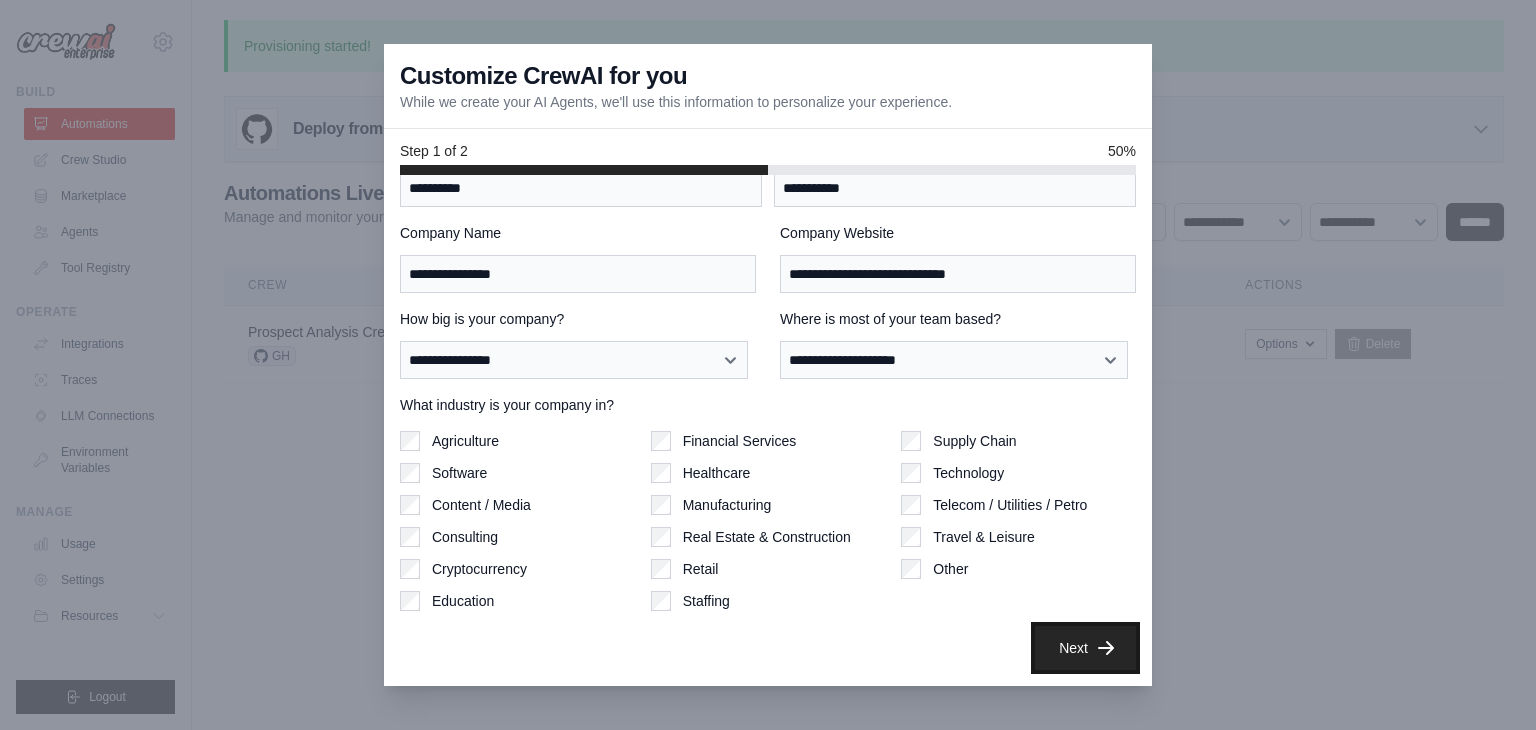click on "Next" at bounding box center [1085, 648] 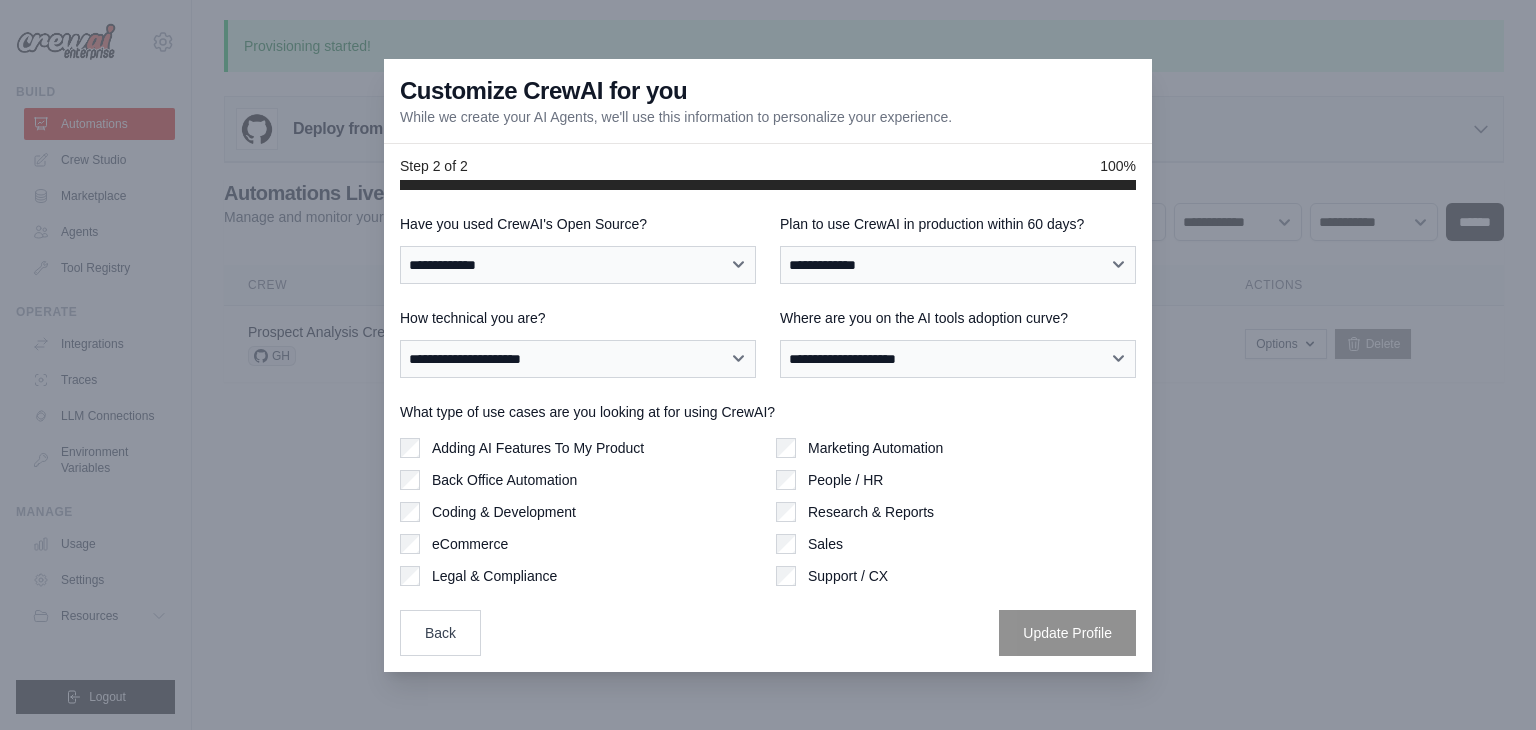 scroll, scrollTop: 0, scrollLeft: 0, axis: both 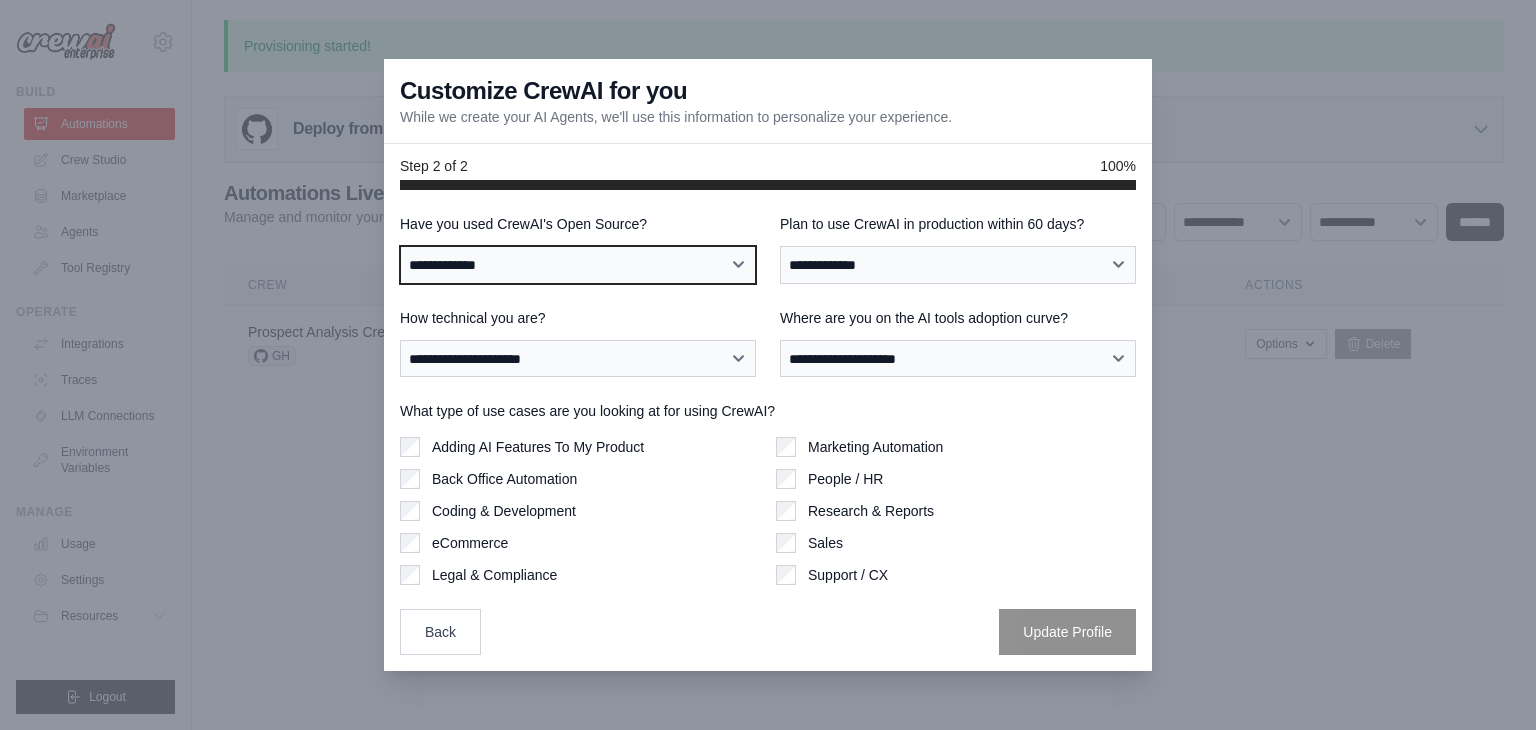 click on "**********" at bounding box center [578, 265] 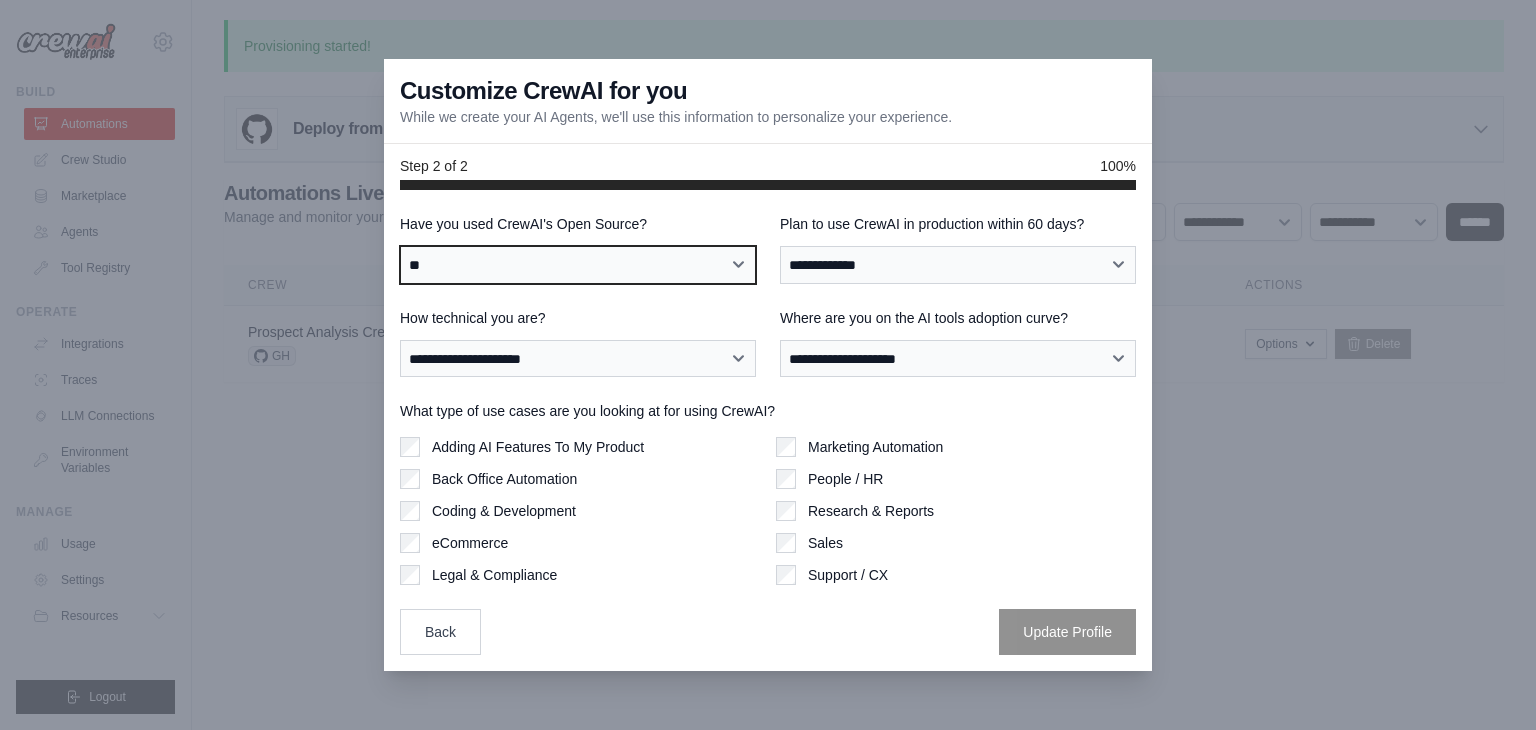 click on "**********" at bounding box center [578, 265] 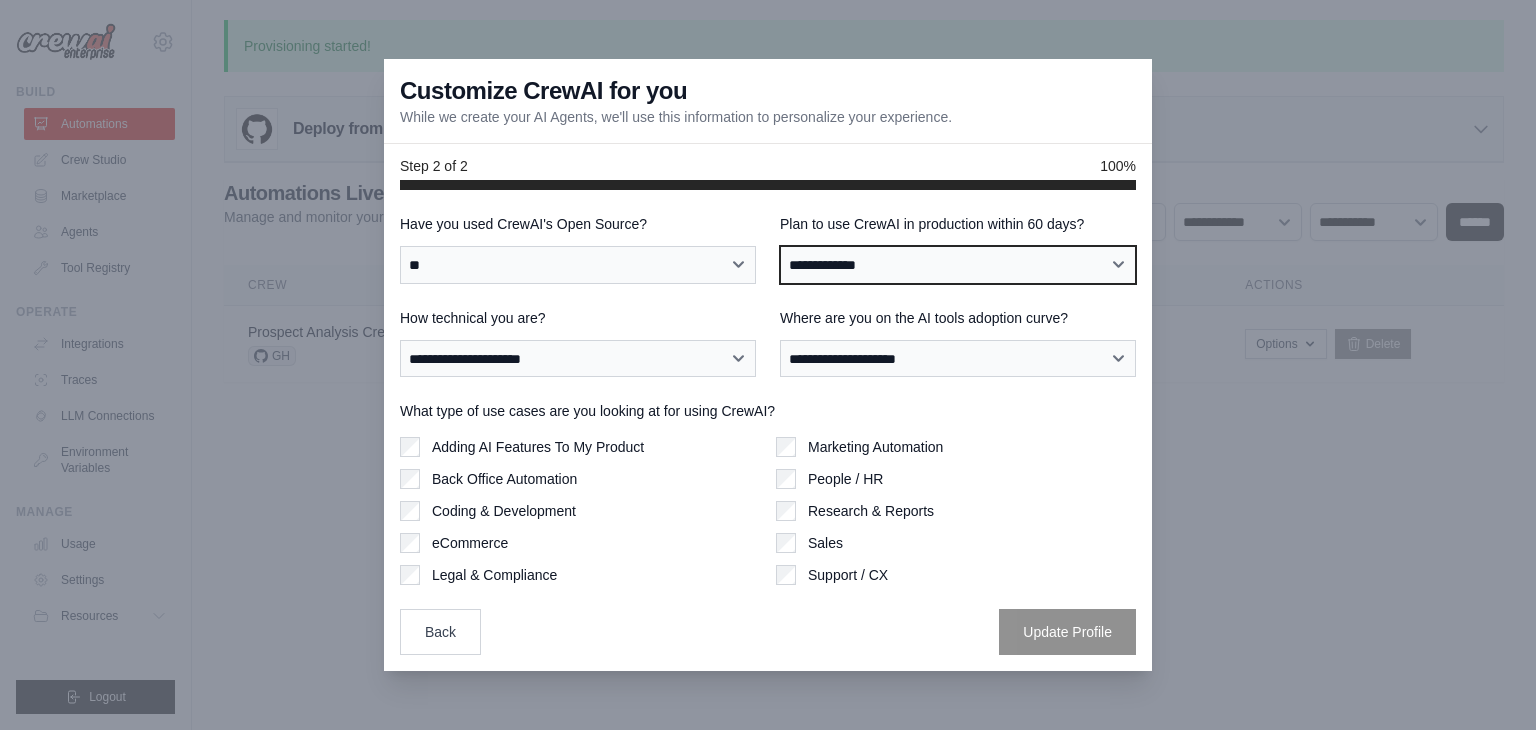 click on "**********" at bounding box center (958, 265) 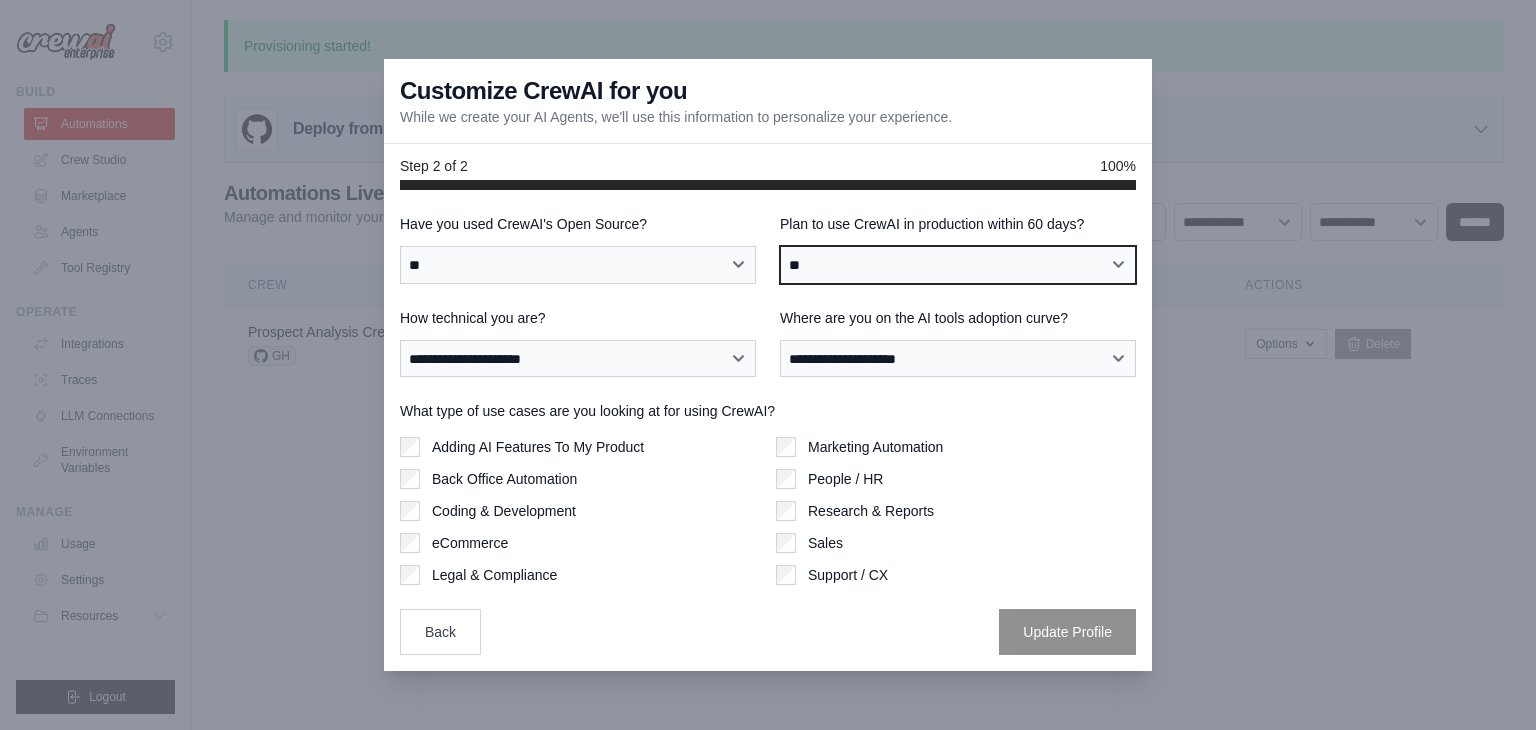 click on "**********" at bounding box center (958, 265) 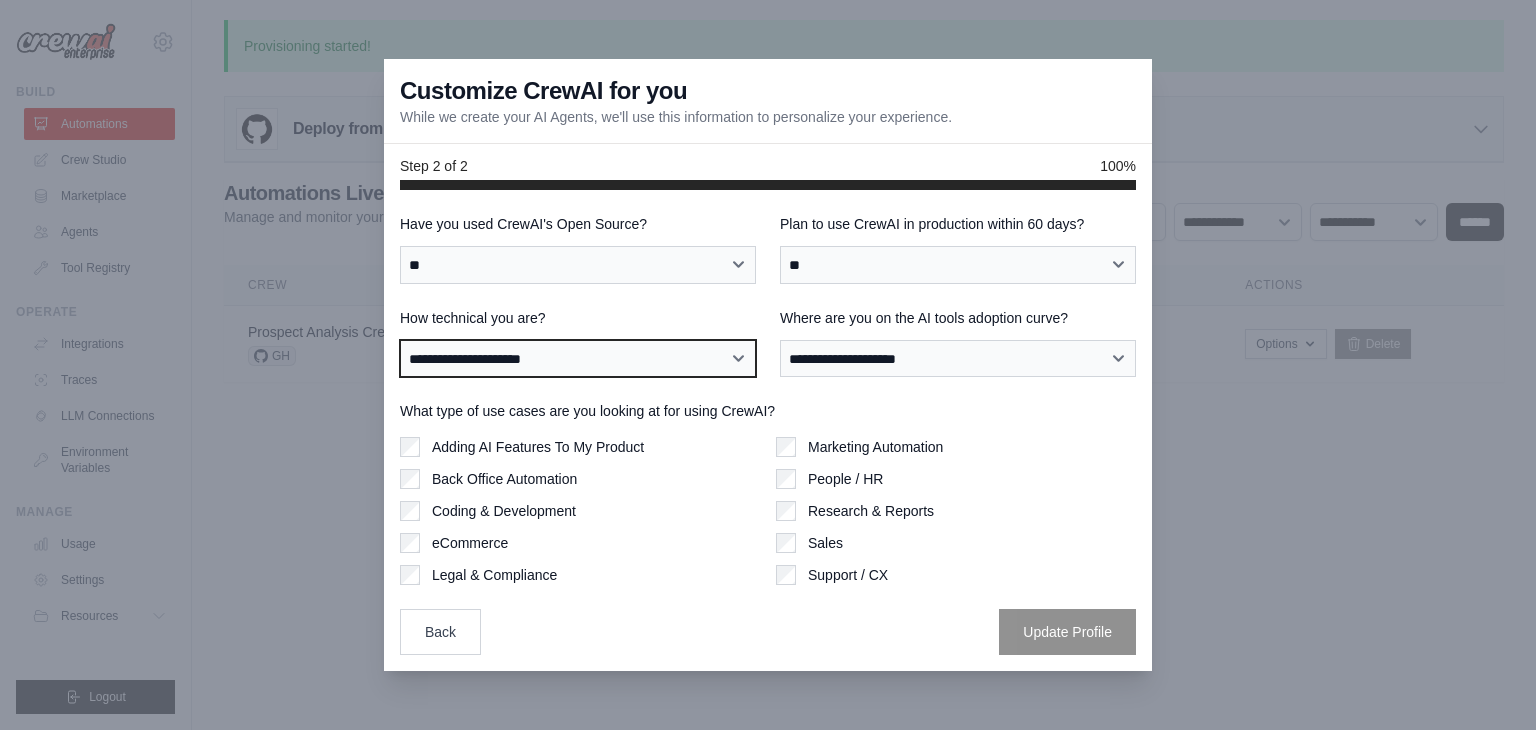click on "**********" at bounding box center (578, 359) 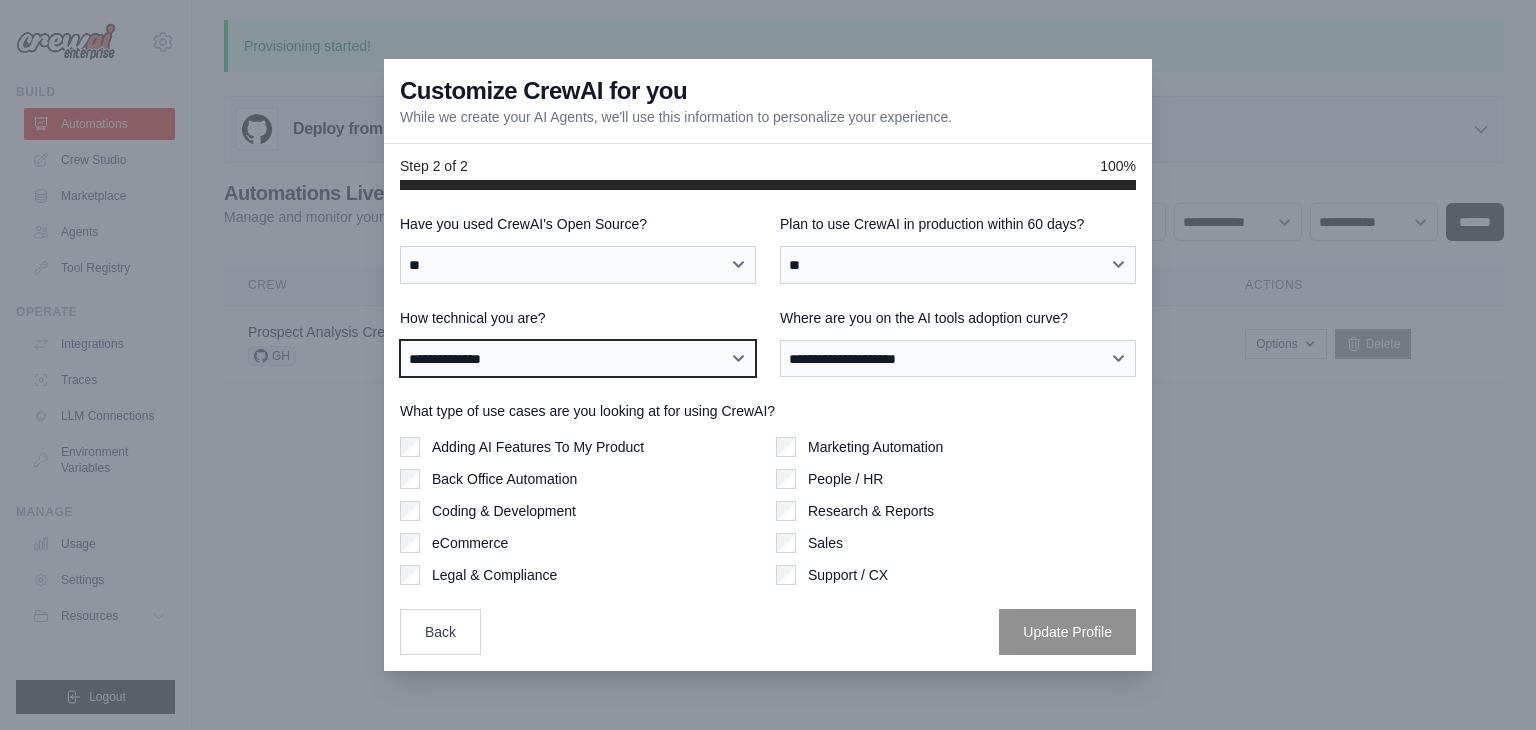 click on "**********" at bounding box center [578, 359] 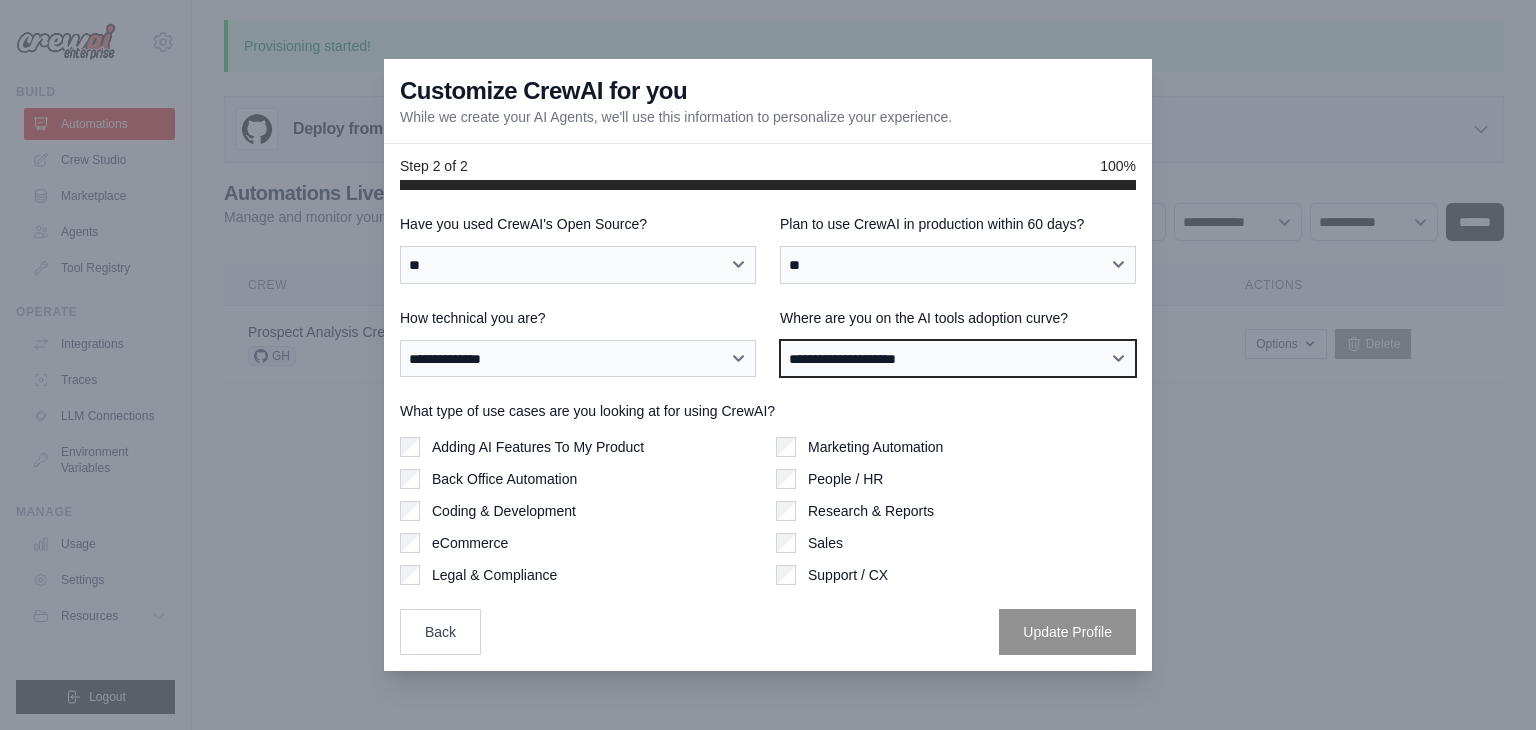 click on "**********" at bounding box center (958, 359) 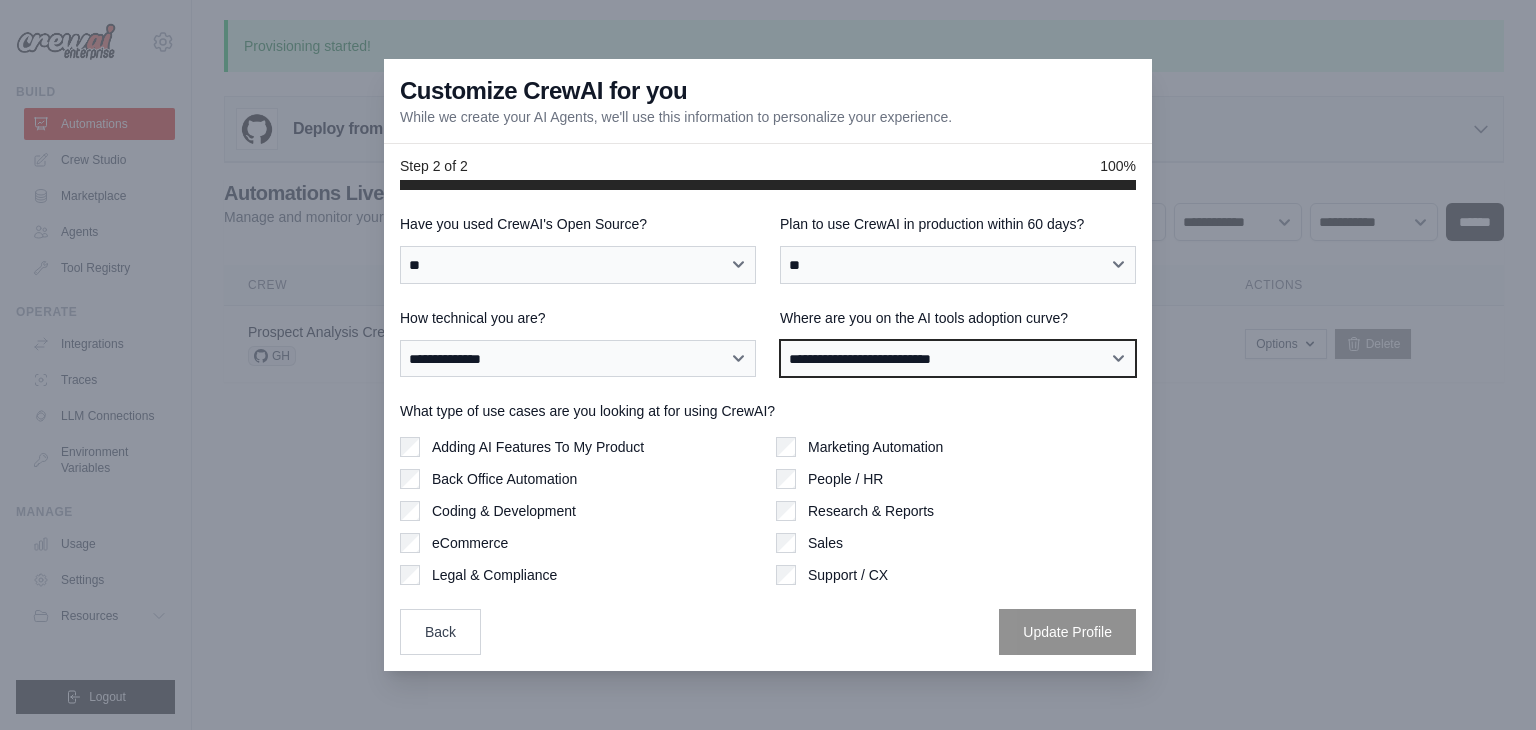 click on "**********" at bounding box center (958, 359) 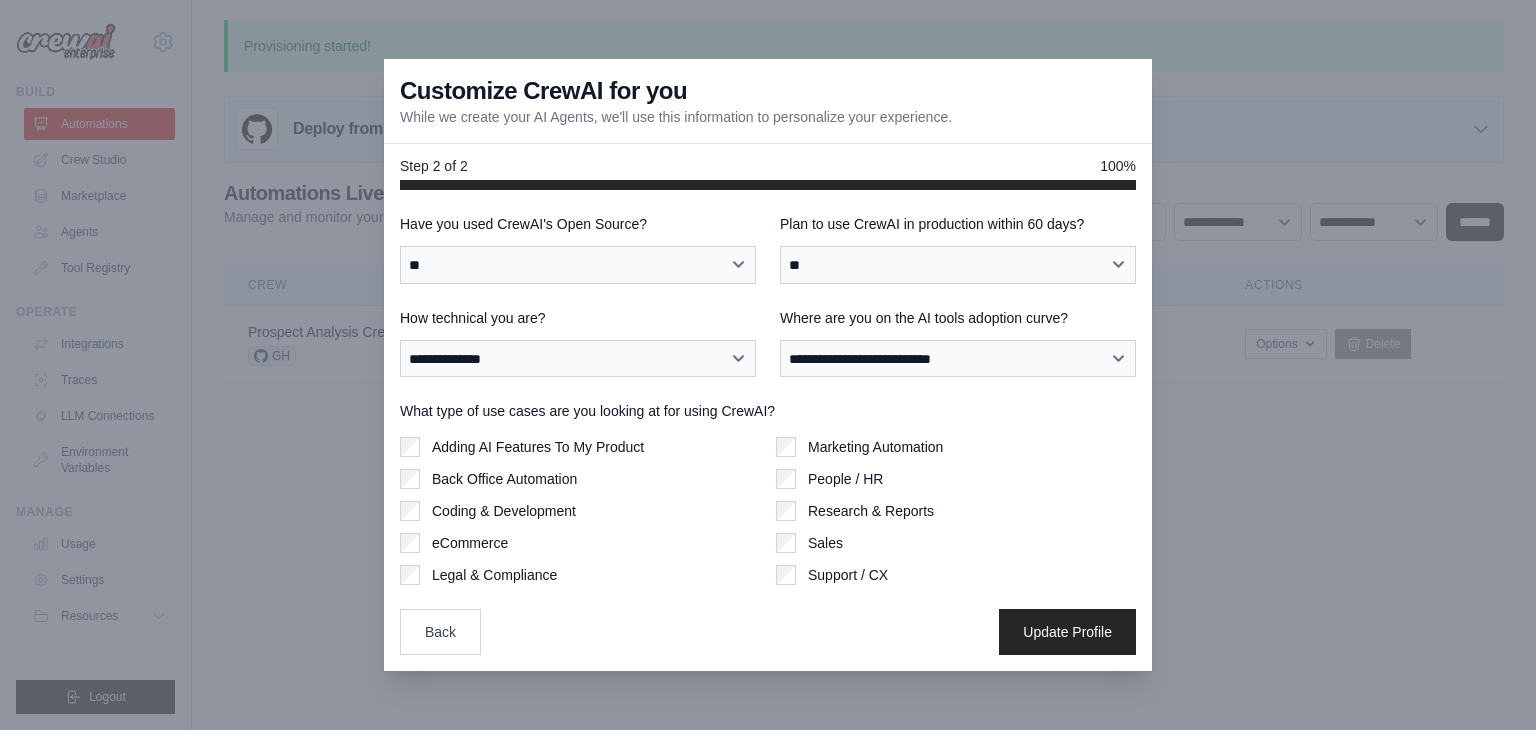 click on "Coding & Development" at bounding box center (504, 511) 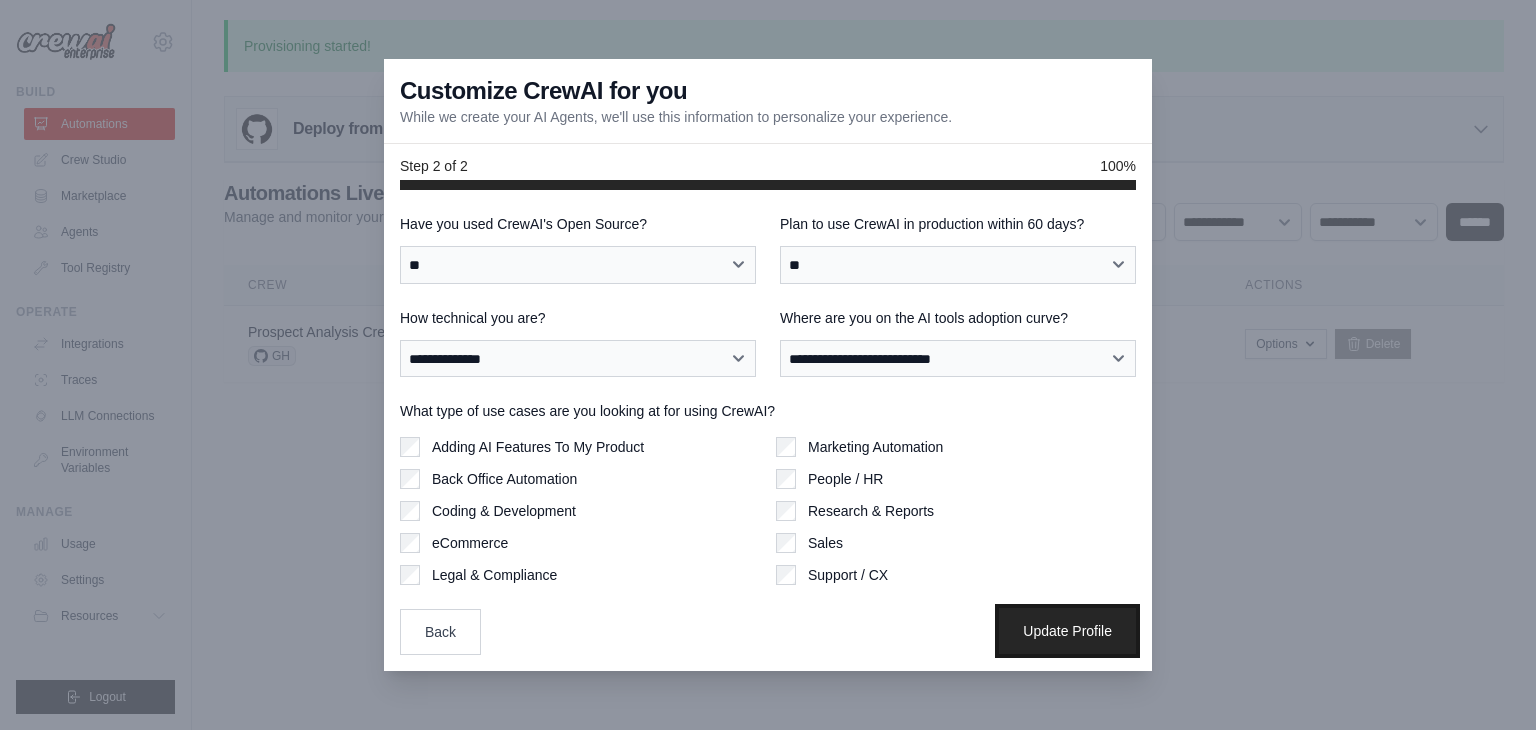 click on "Update Profile" at bounding box center [1067, 631] 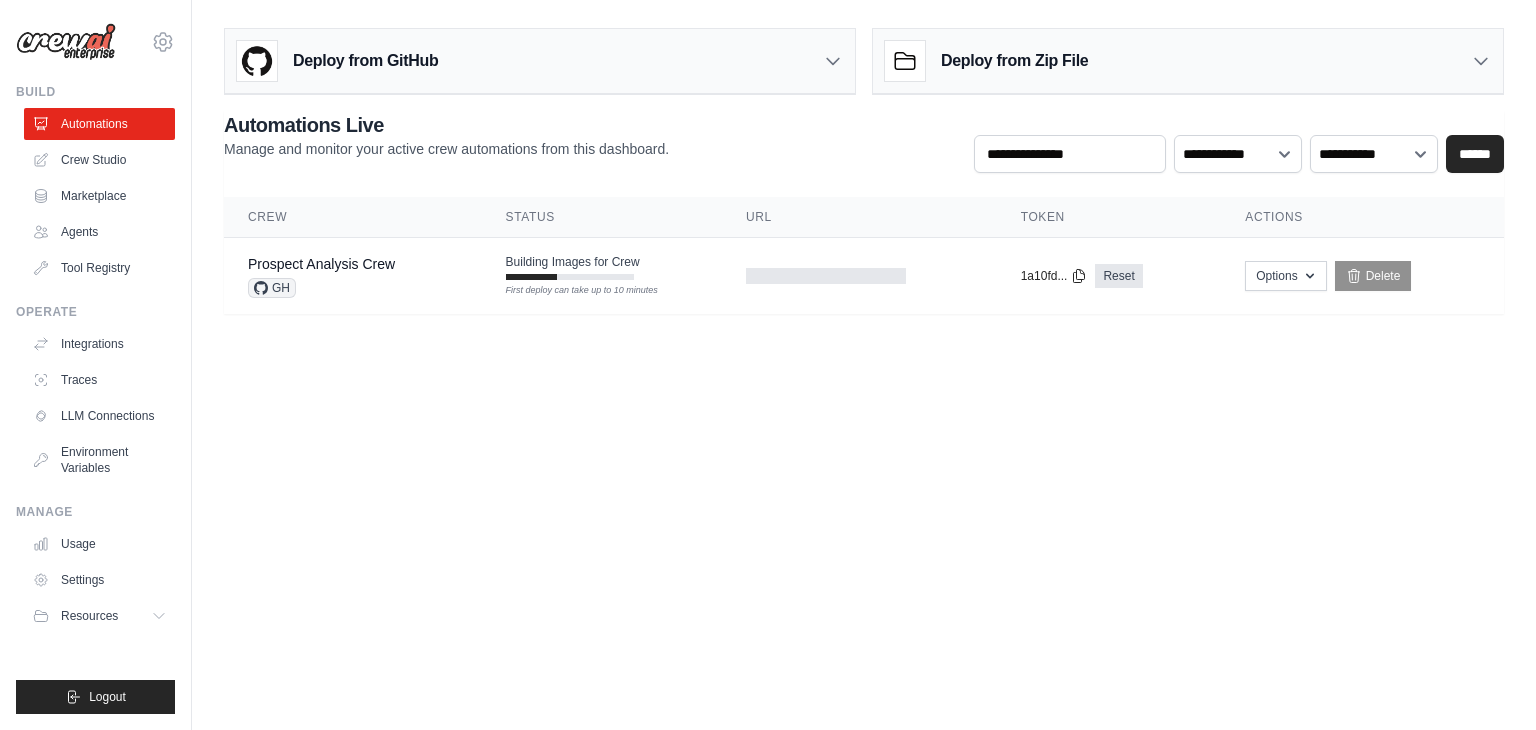 scroll, scrollTop: 0, scrollLeft: 0, axis: both 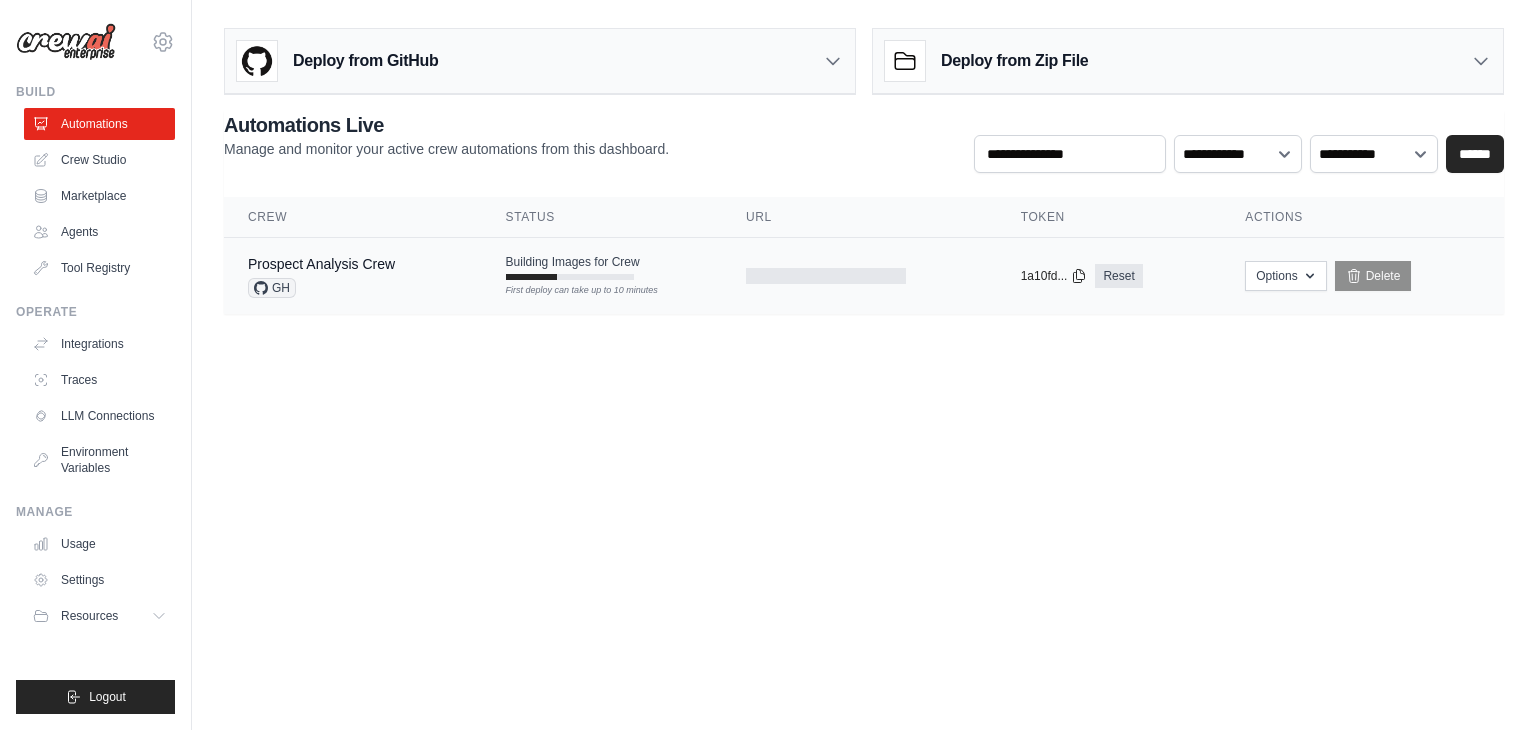 click on "Building Images for Crew" at bounding box center (573, 262) 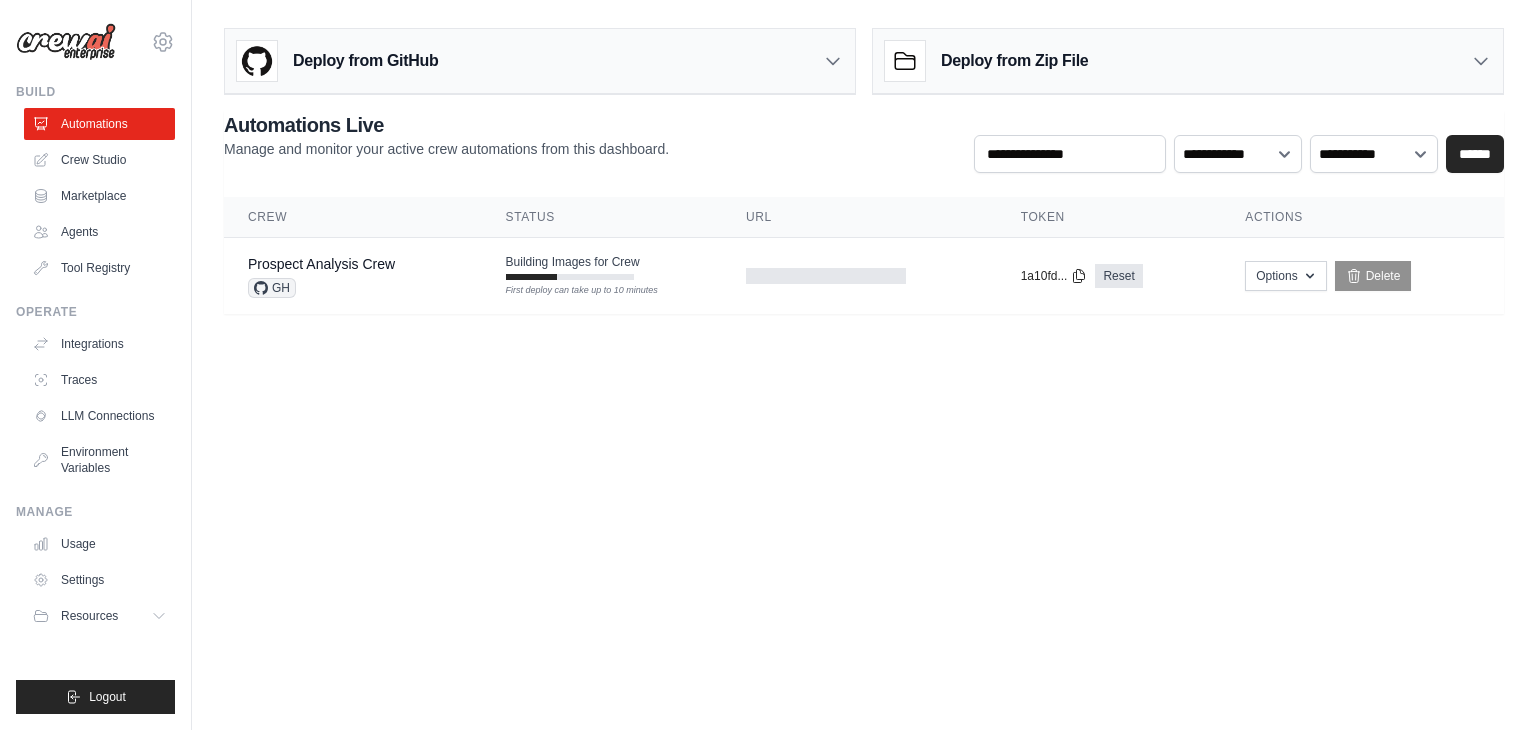 click on "Deploy from GitHub
Deploy your project directly from GitHub. Select a repository and
branch to get started.
Changes will be automatically synchronized with your deployment.
Configure GitHub
Deploy from Zip File
Choose file" at bounding box center (864, 179) 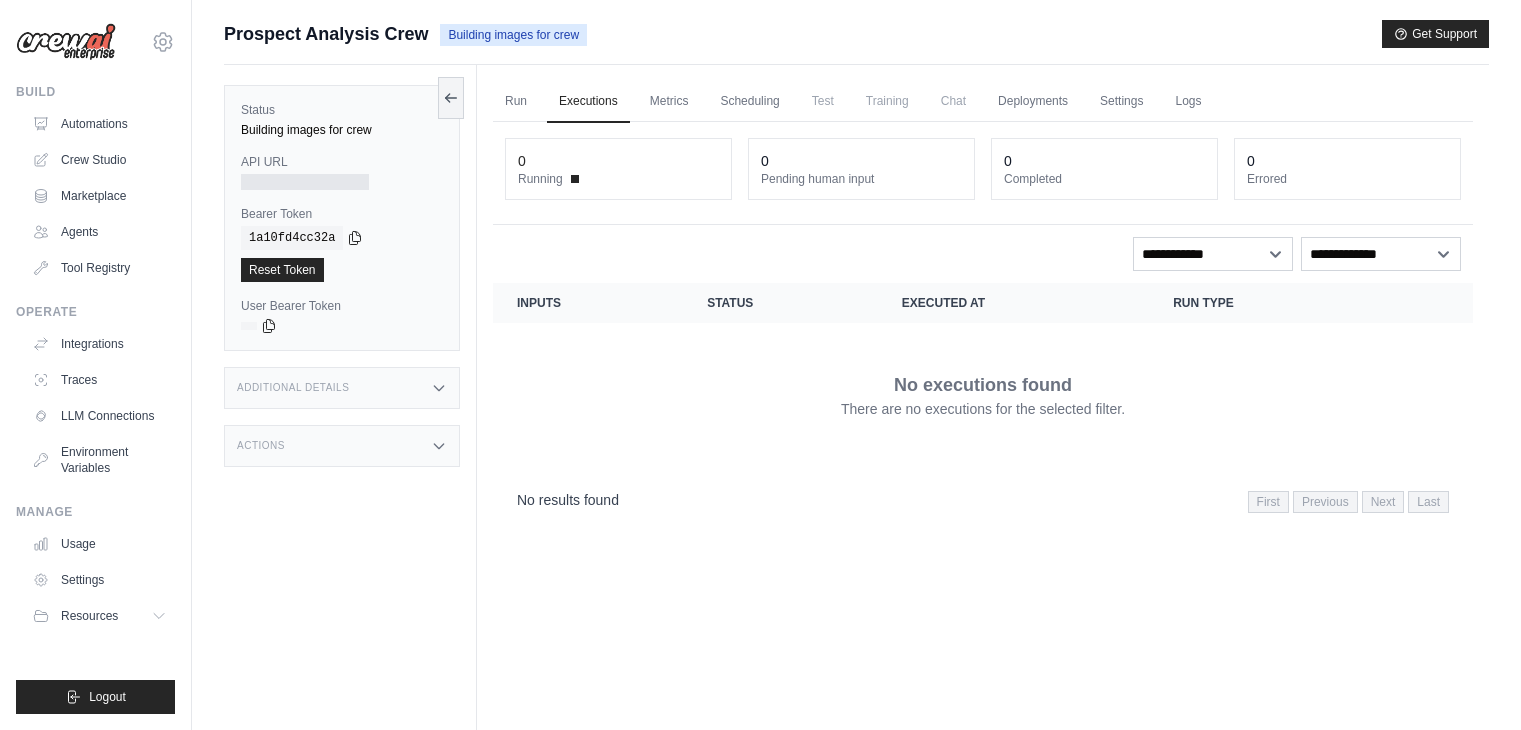 scroll, scrollTop: 0, scrollLeft: 0, axis: both 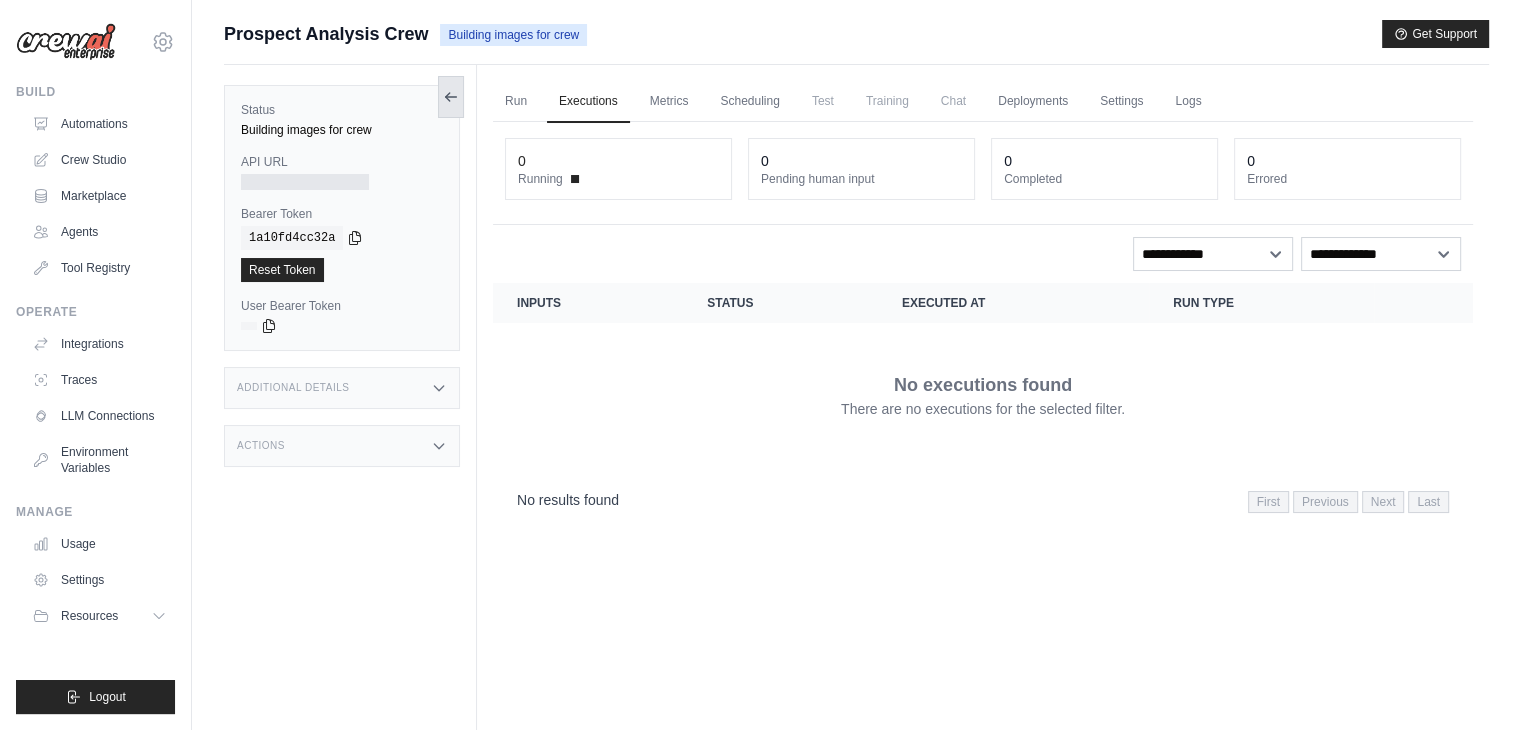 click at bounding box center (451, 97) 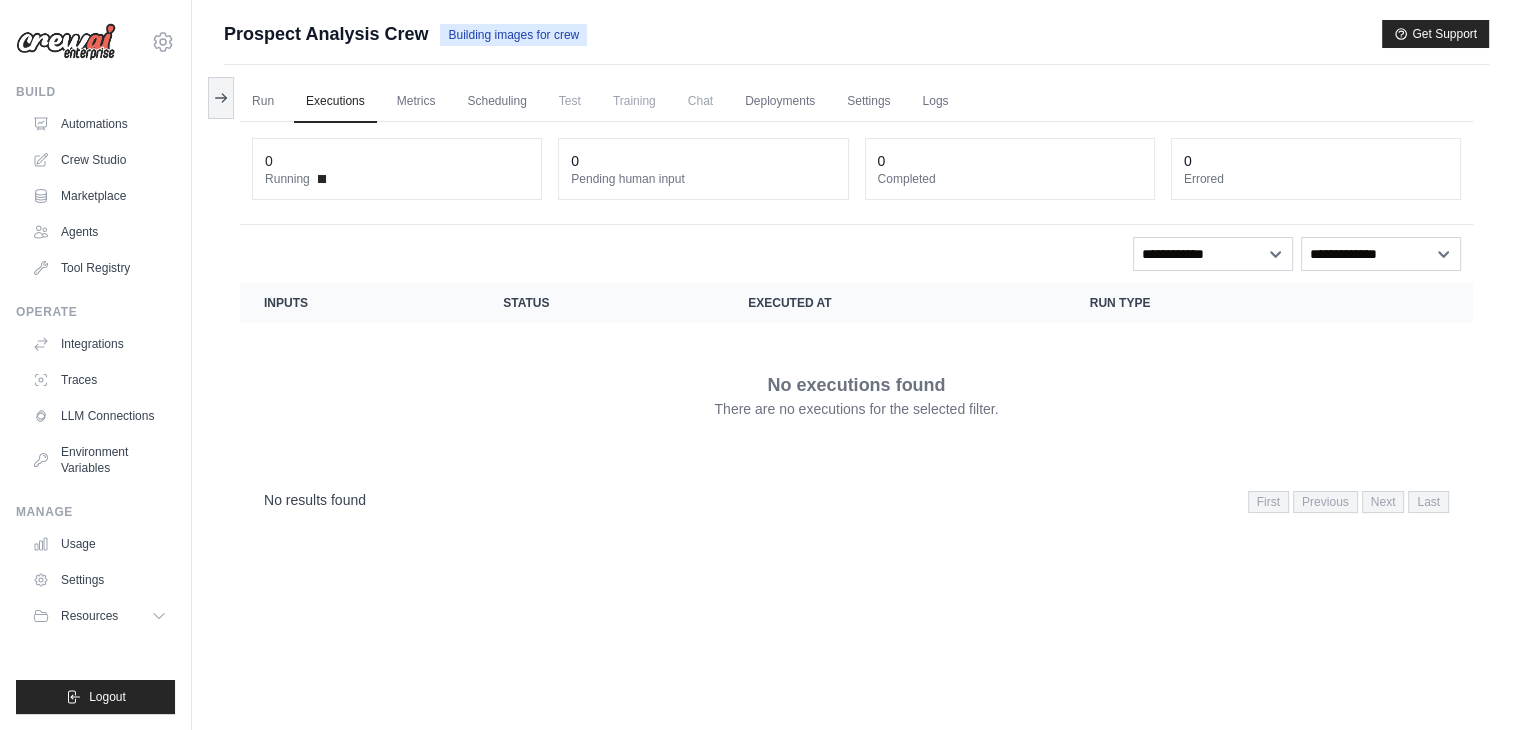 click on "Prospect Analysis Crew" at bounding box center [326, 34] 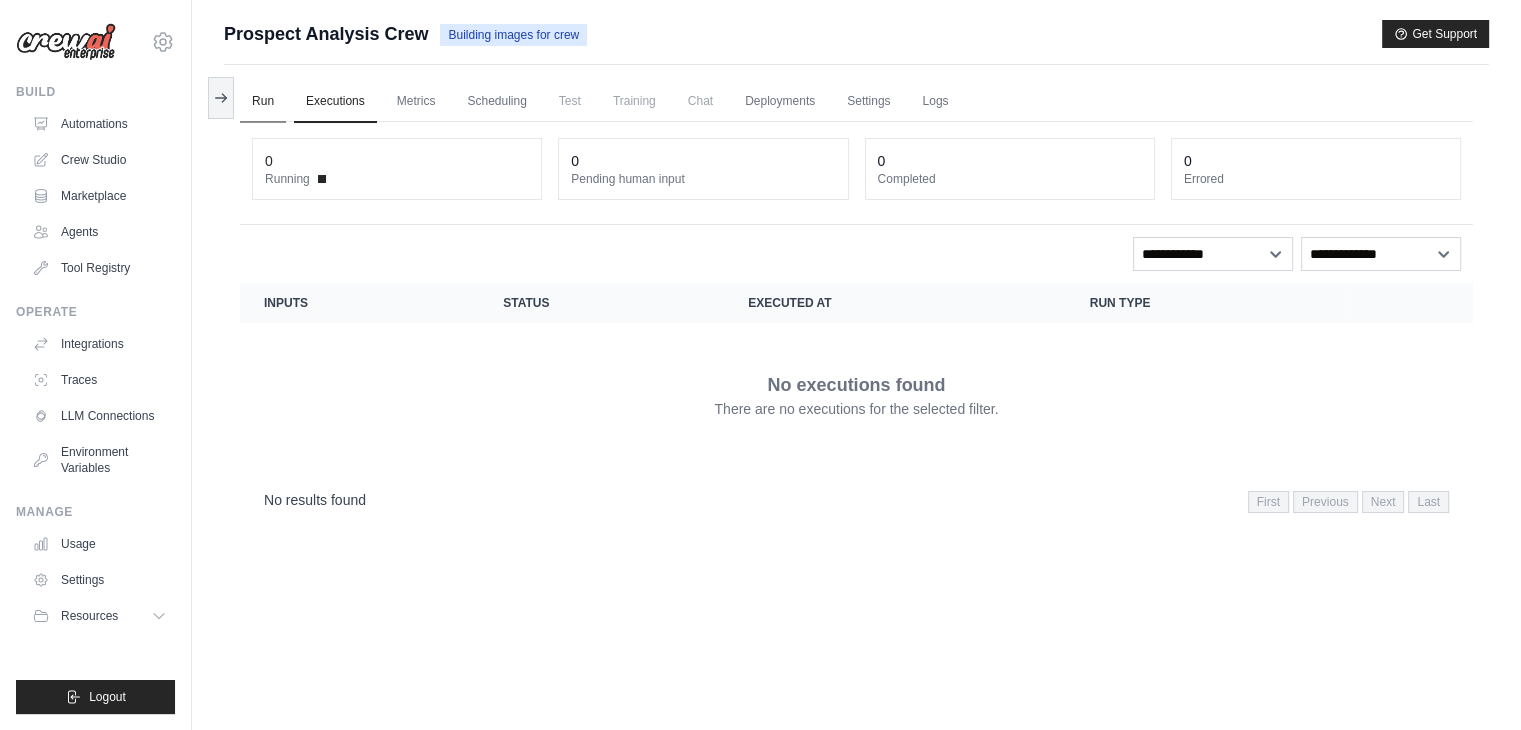 click on "Run" at bounding box center [263, 102] 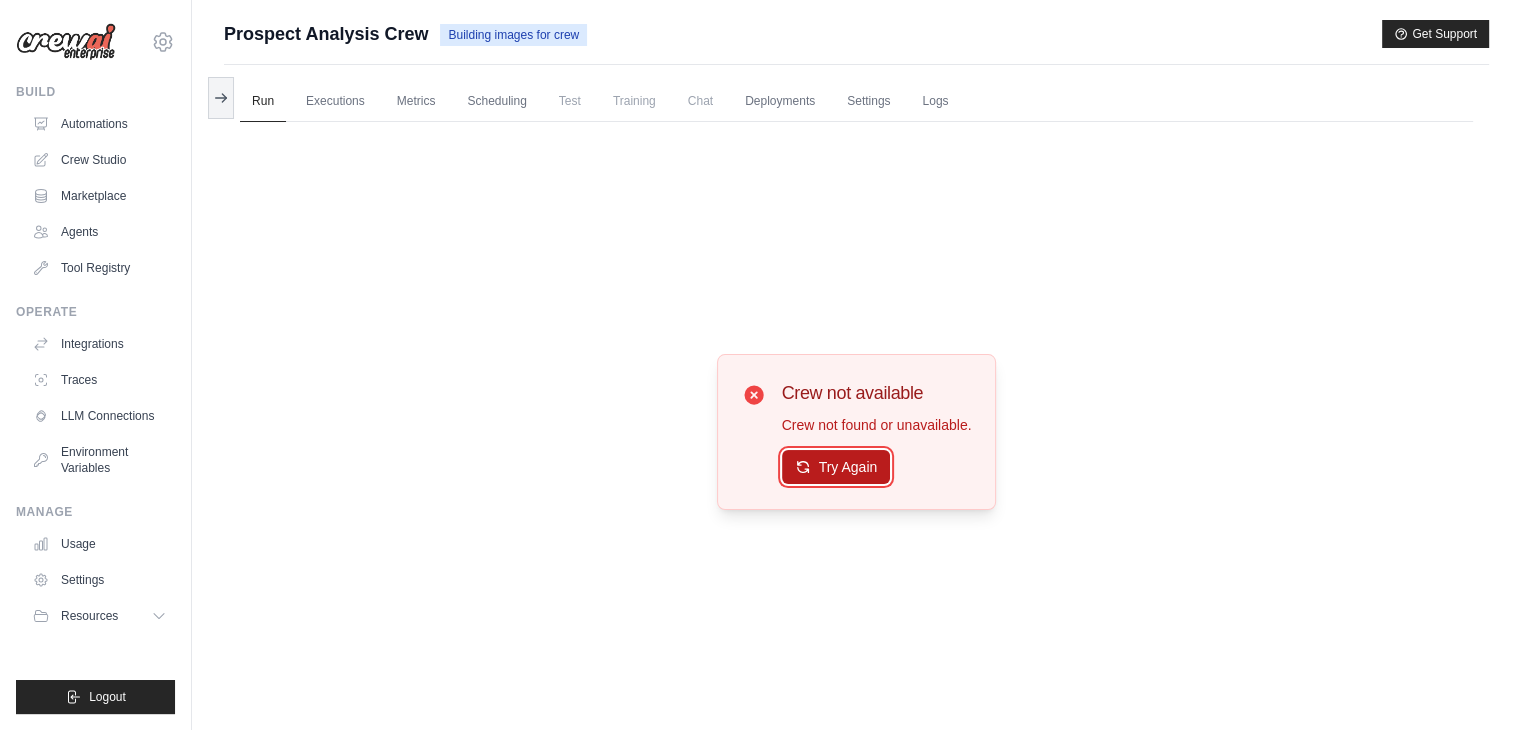 click on "Try Again" at bounding box center [836, 467] 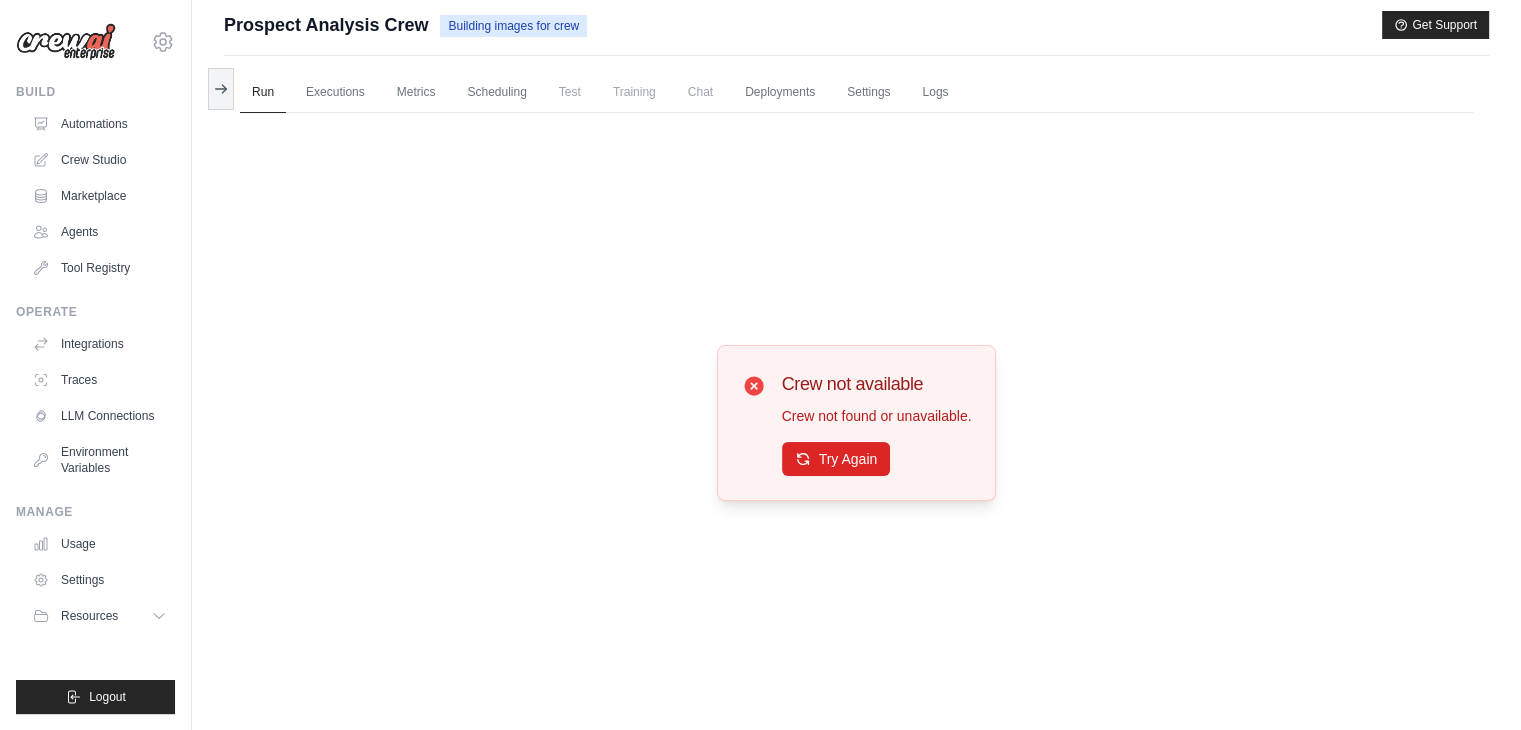 scroll, scrollTop: 0, scrollLeft: 0, axis: both 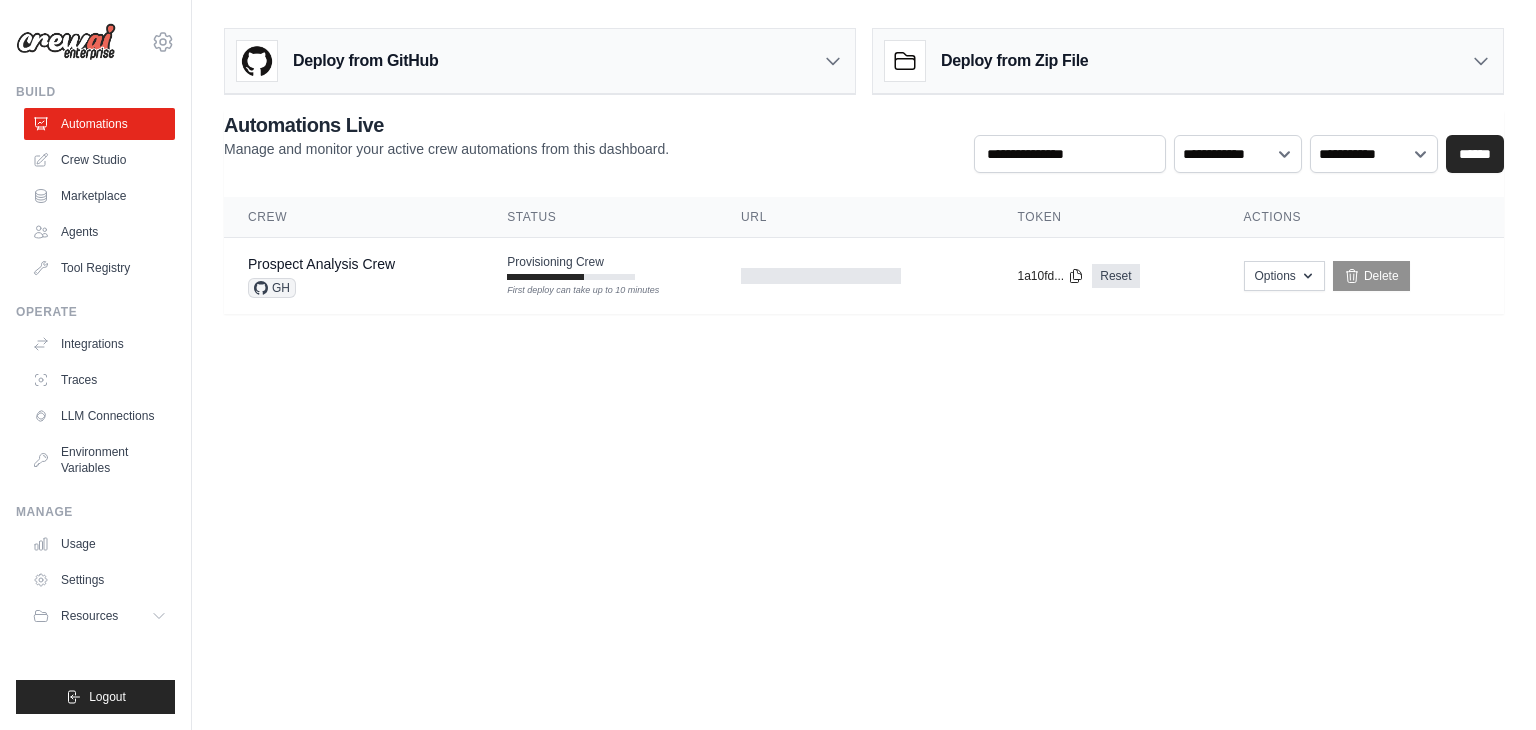 click on "bala.subramanian@commverseglobal.com
Settings
Build
Automations
Crew Studio
GitHub" at bounding box center (768, 365) 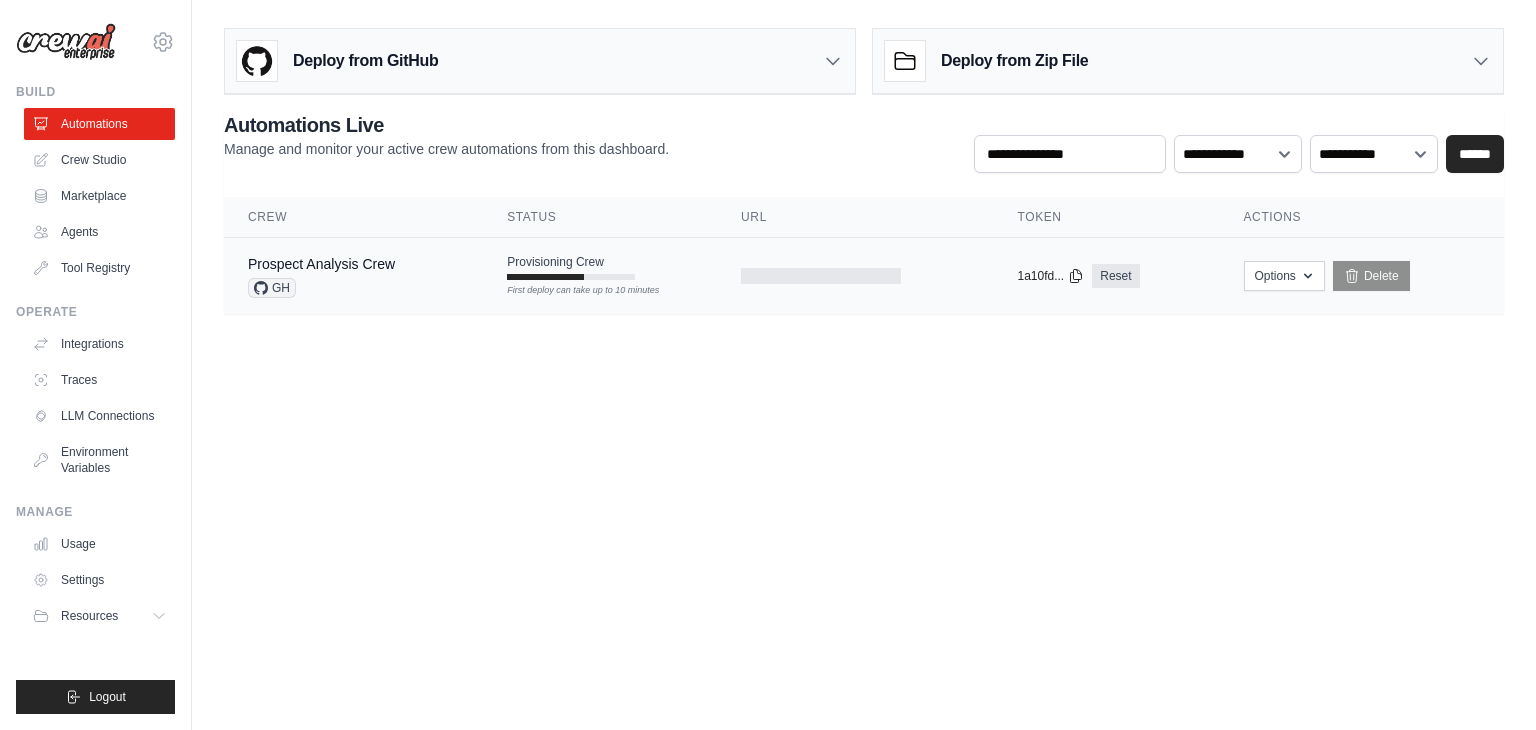 scroll, scrollTop: 0, scrollLeft: 0, axis: both 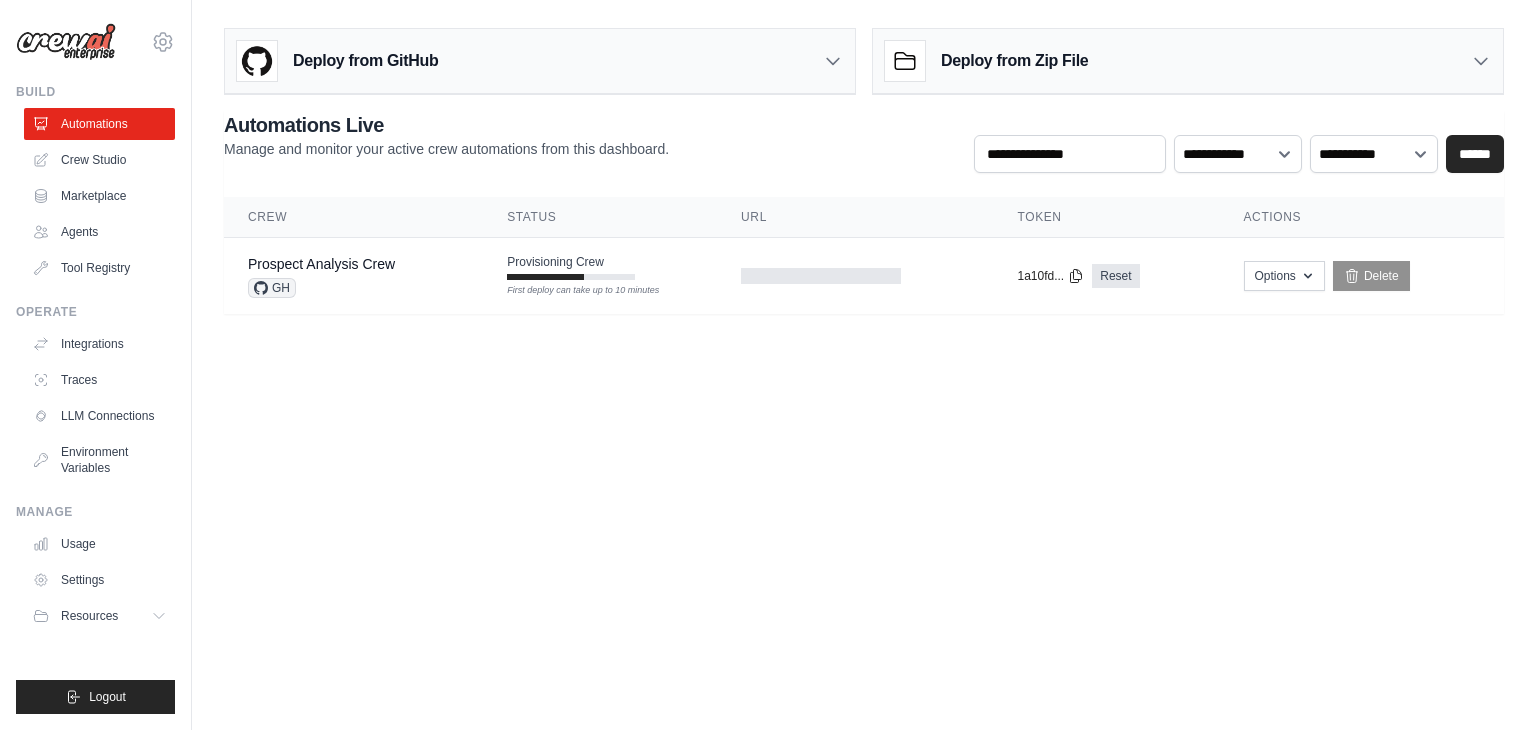 click on "Deploy from GitHub
Deploy your project directly from GitHub. Select a repository and
branch to get started.
Changes will be automatically synchronized with your deployment.
Configure GitHub
Deploy from Zip File
Choose file" at bounding box center [864, 179] 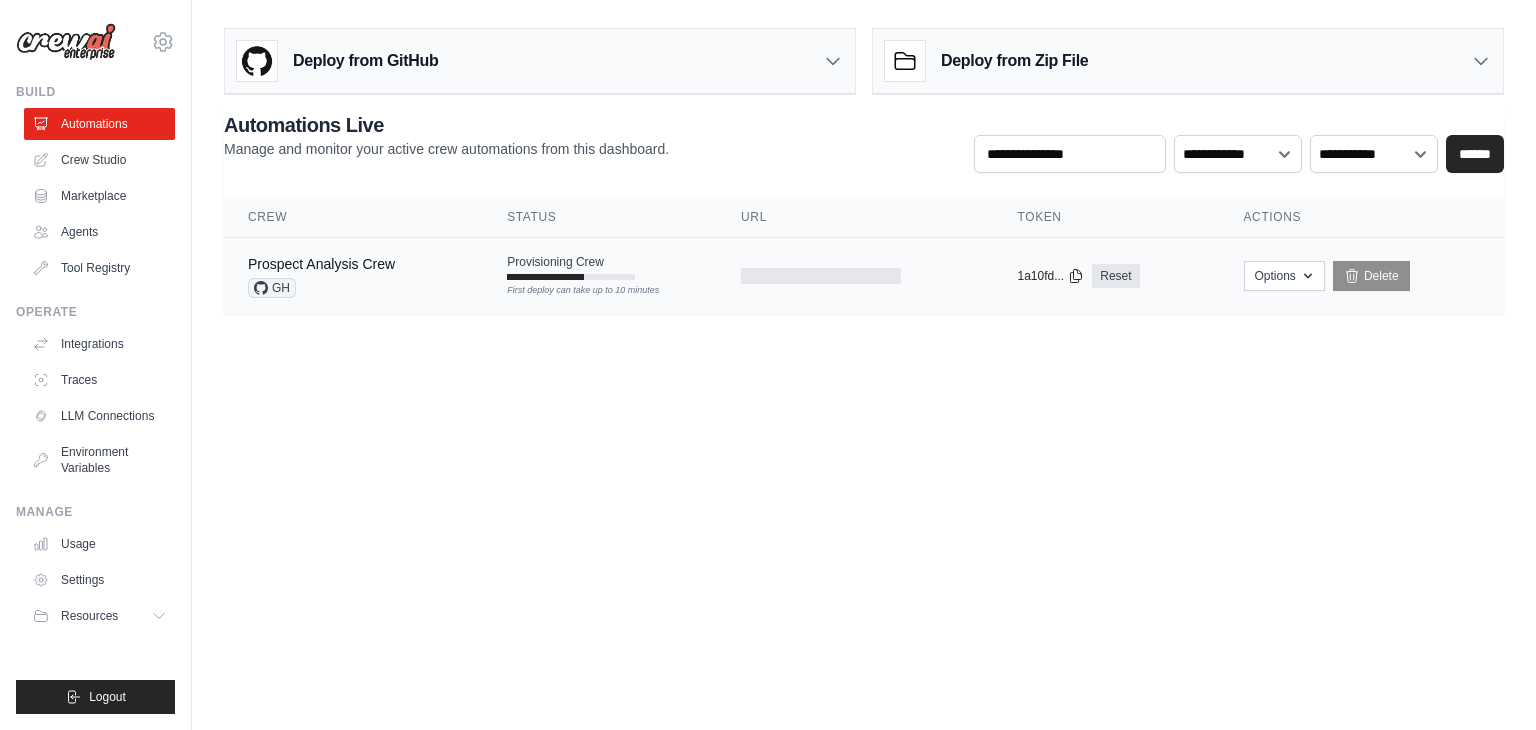 scroll, scrollTop: 0, scrollLeft: 0, axis: both 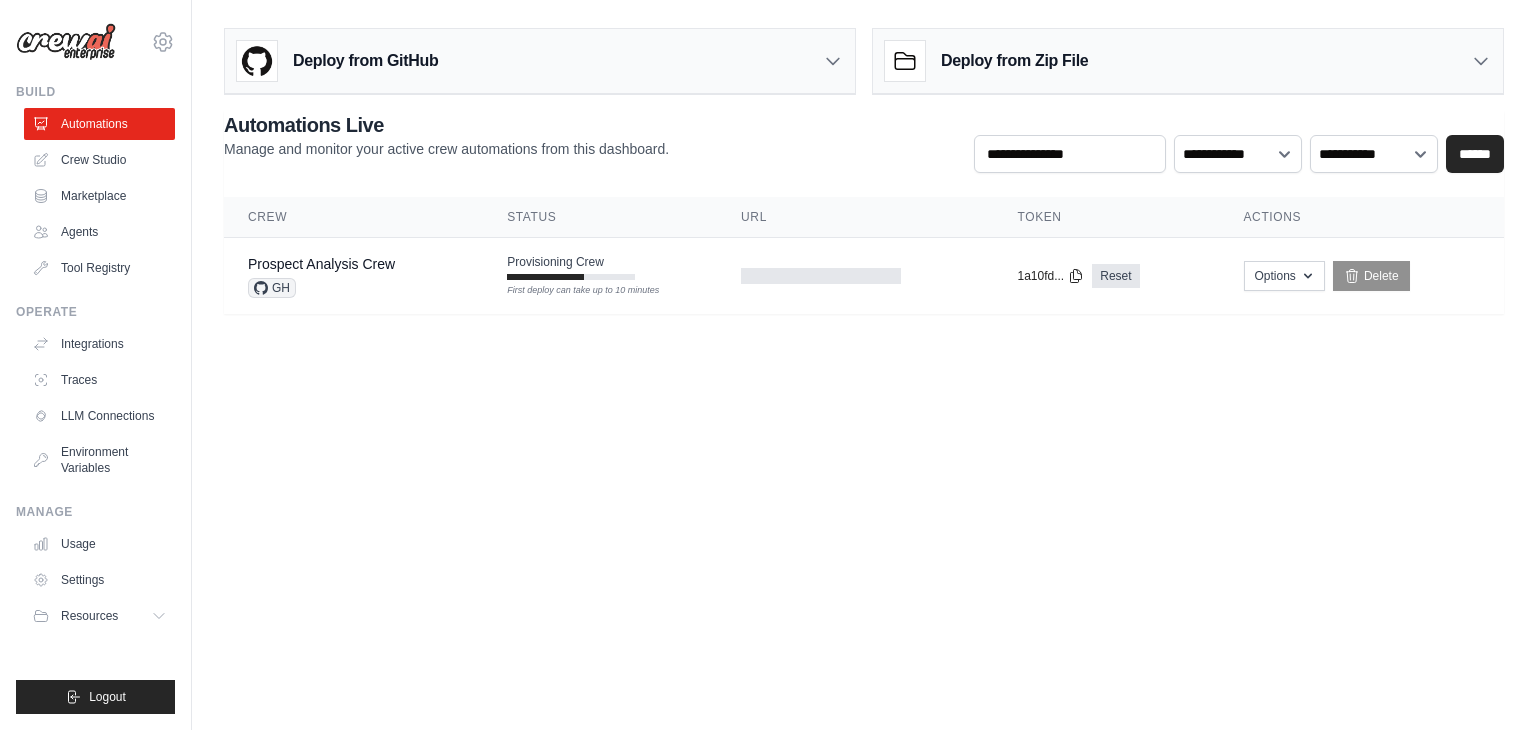 click on "bala.subramanian@commverseglobal.com
Settings
Build
Automations
Crew Studio
GitHub" at bounding box center [768, 365] 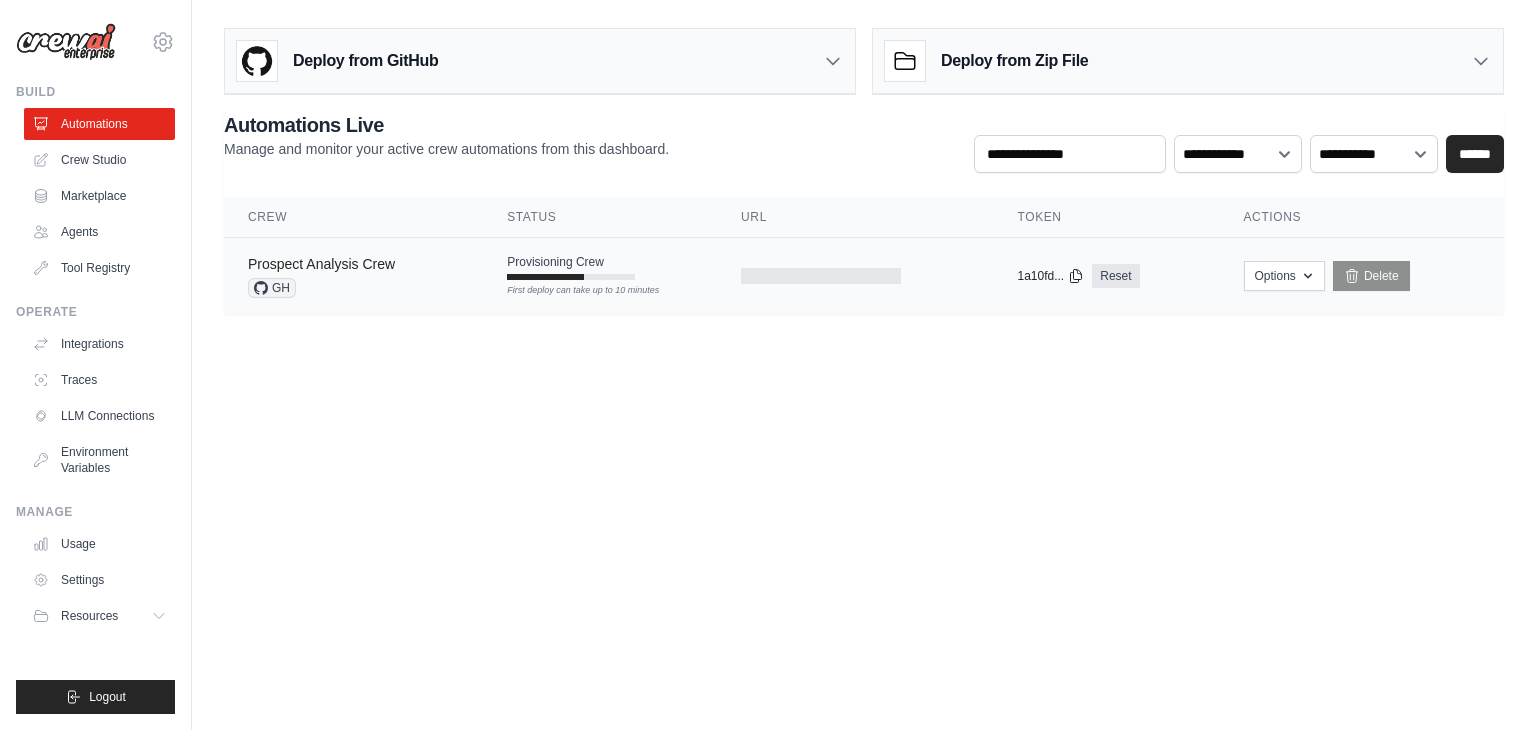 click on "Prospect Analysis Crew" at bounding box center [321, 264] 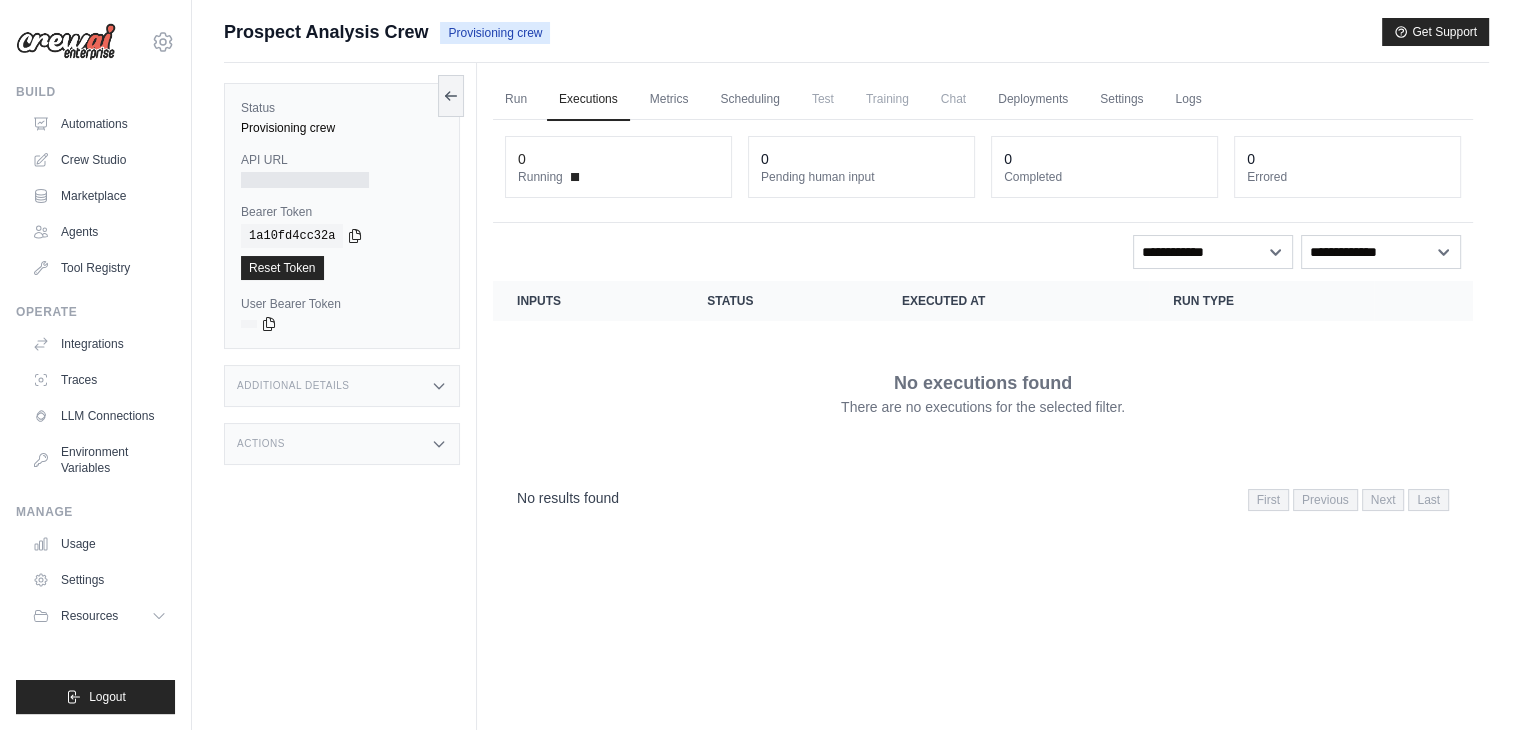 scroll, scrollTop: 0, scrollLeft: 0, axis: both 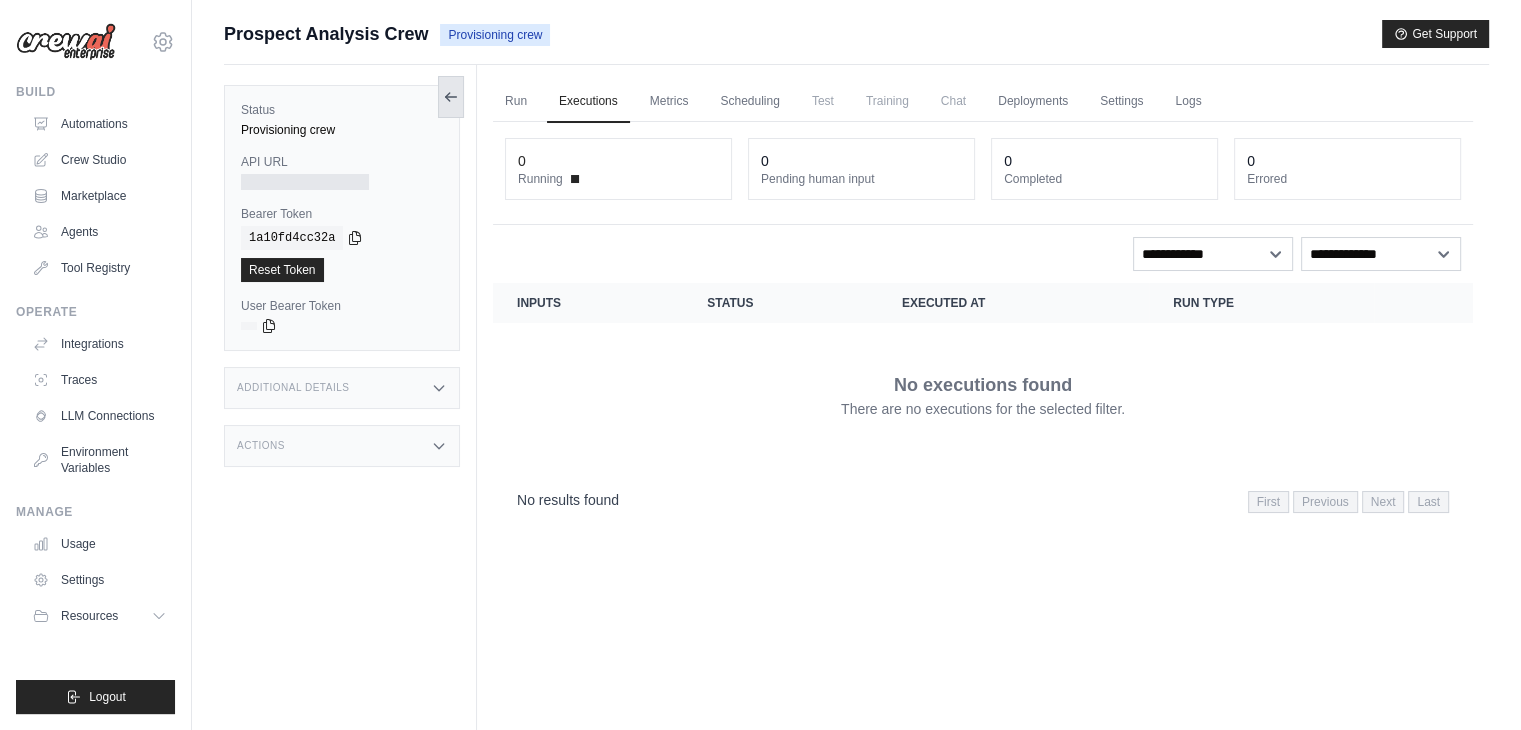 click 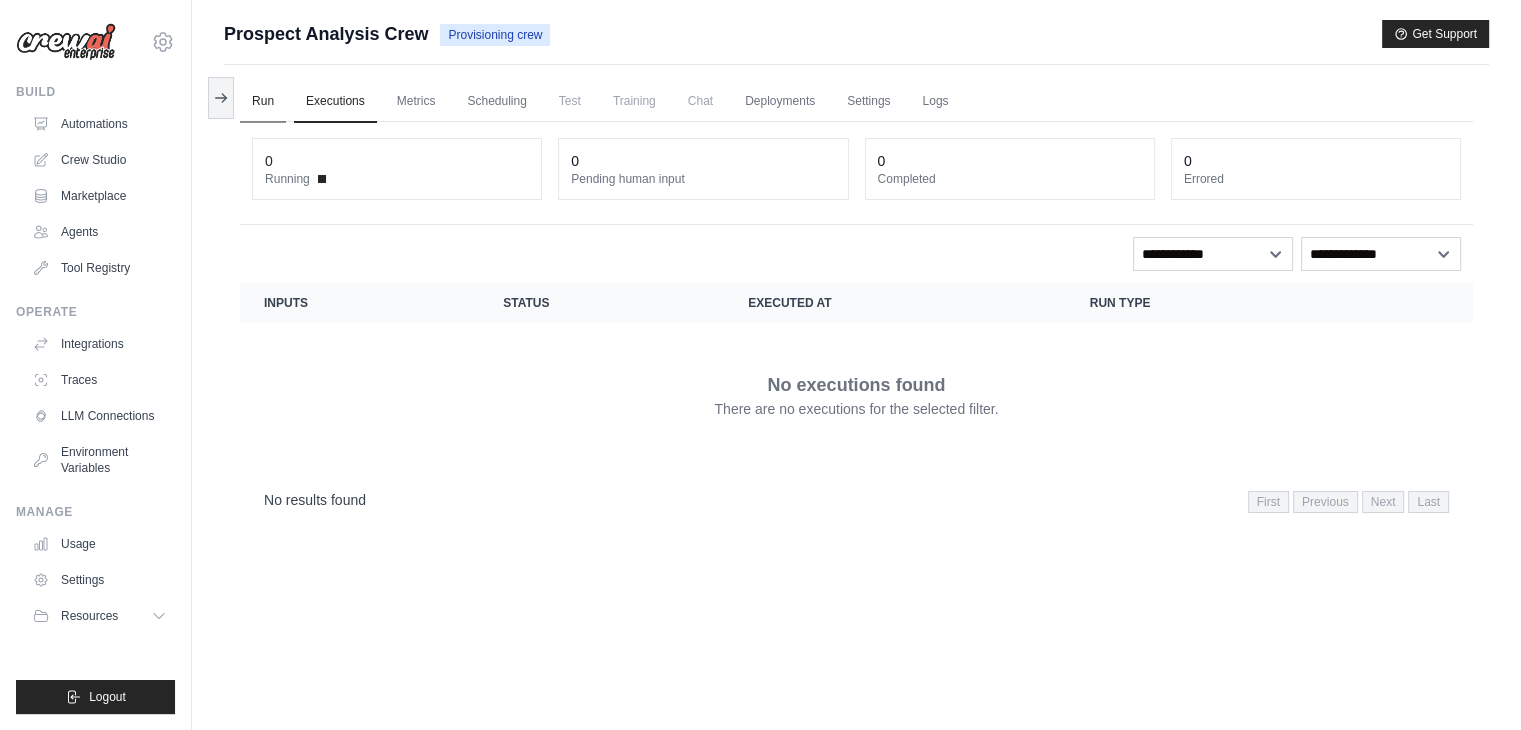 click on "Run" at bounding box center (263, 102) 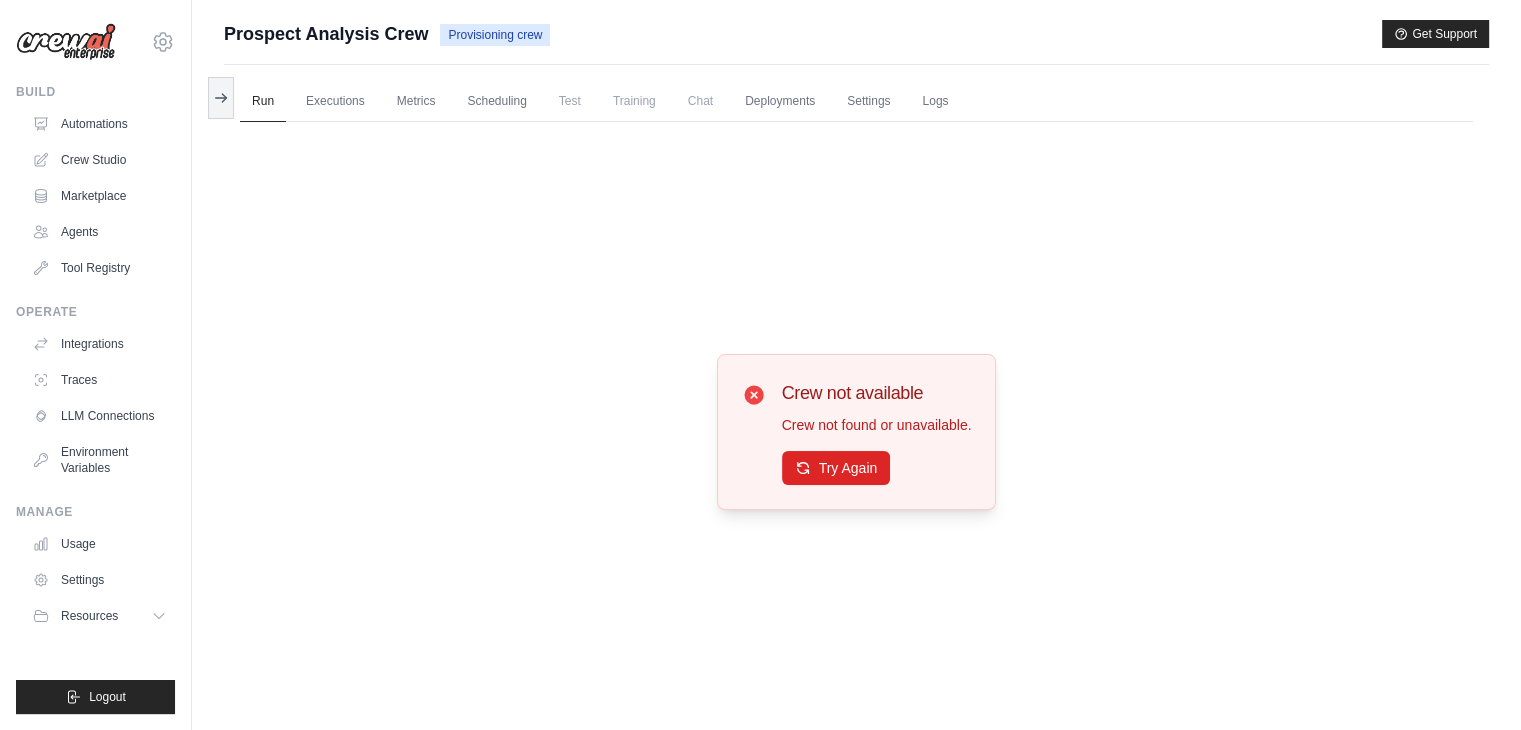 click on "Prospect Analysis Crew" at bounding box center [326, 34] 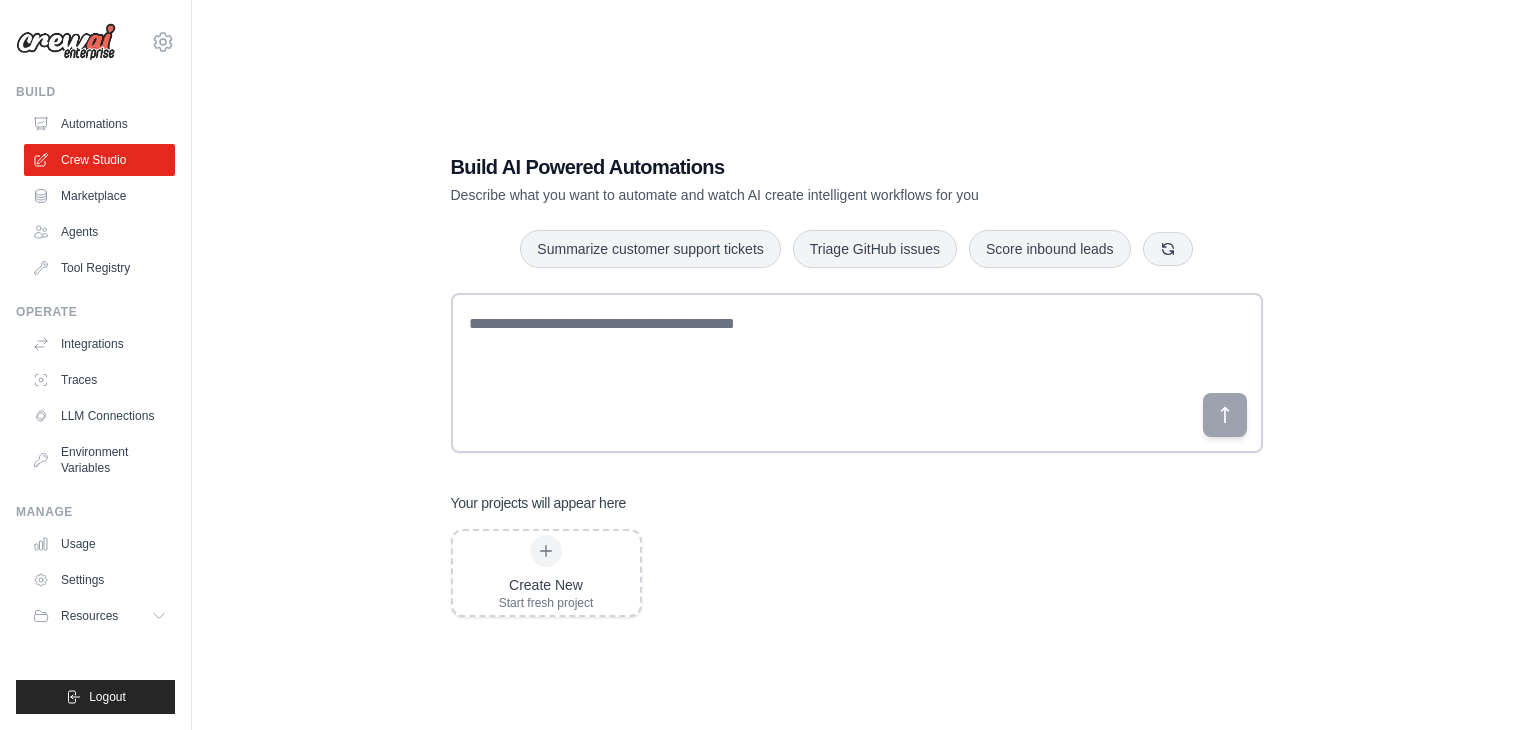 scroll, scrollTop: 0, scrollLeft: 0, axis: both 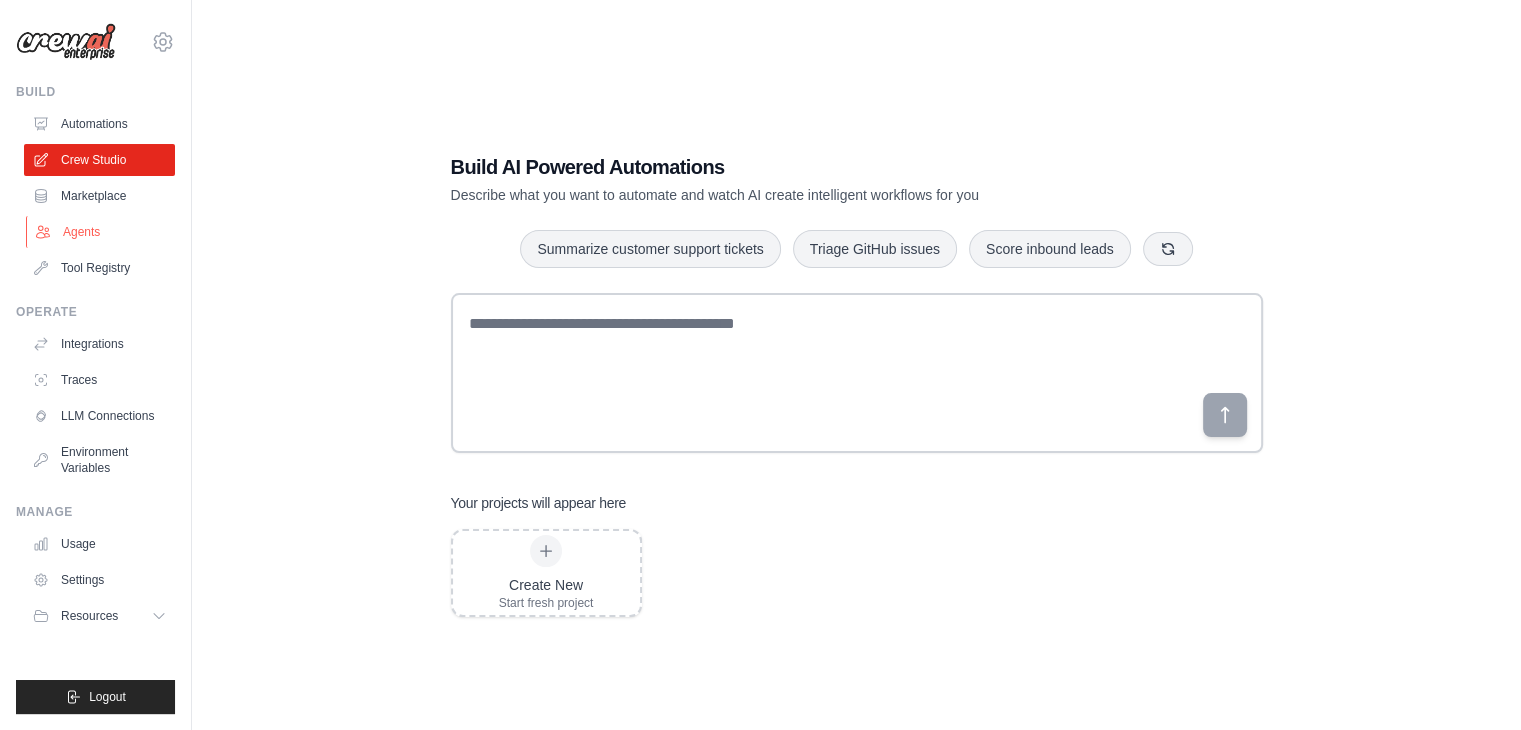 click on "Agents" at bounding box center (101, 232) 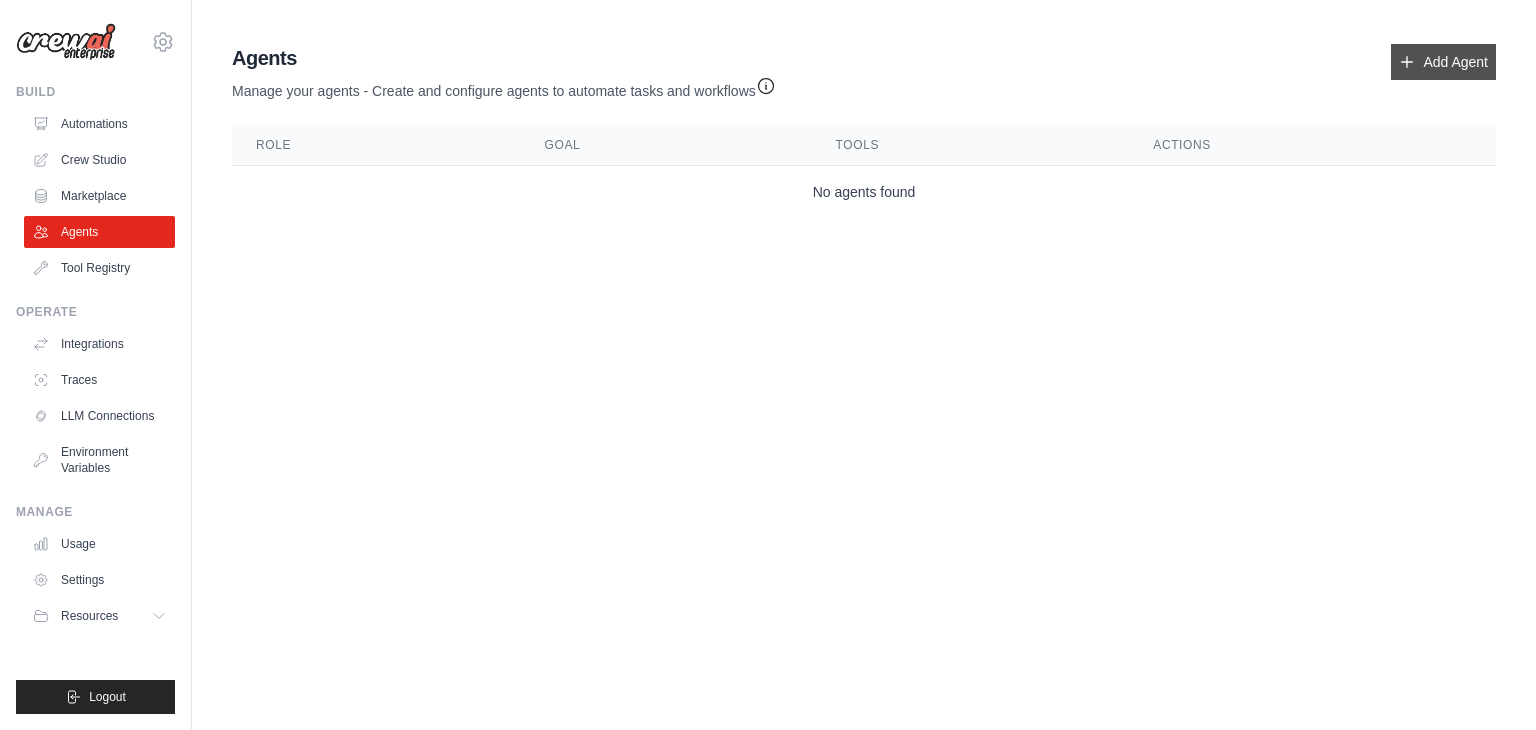 click on "Add Agent" at bounding box center [1443, 62] 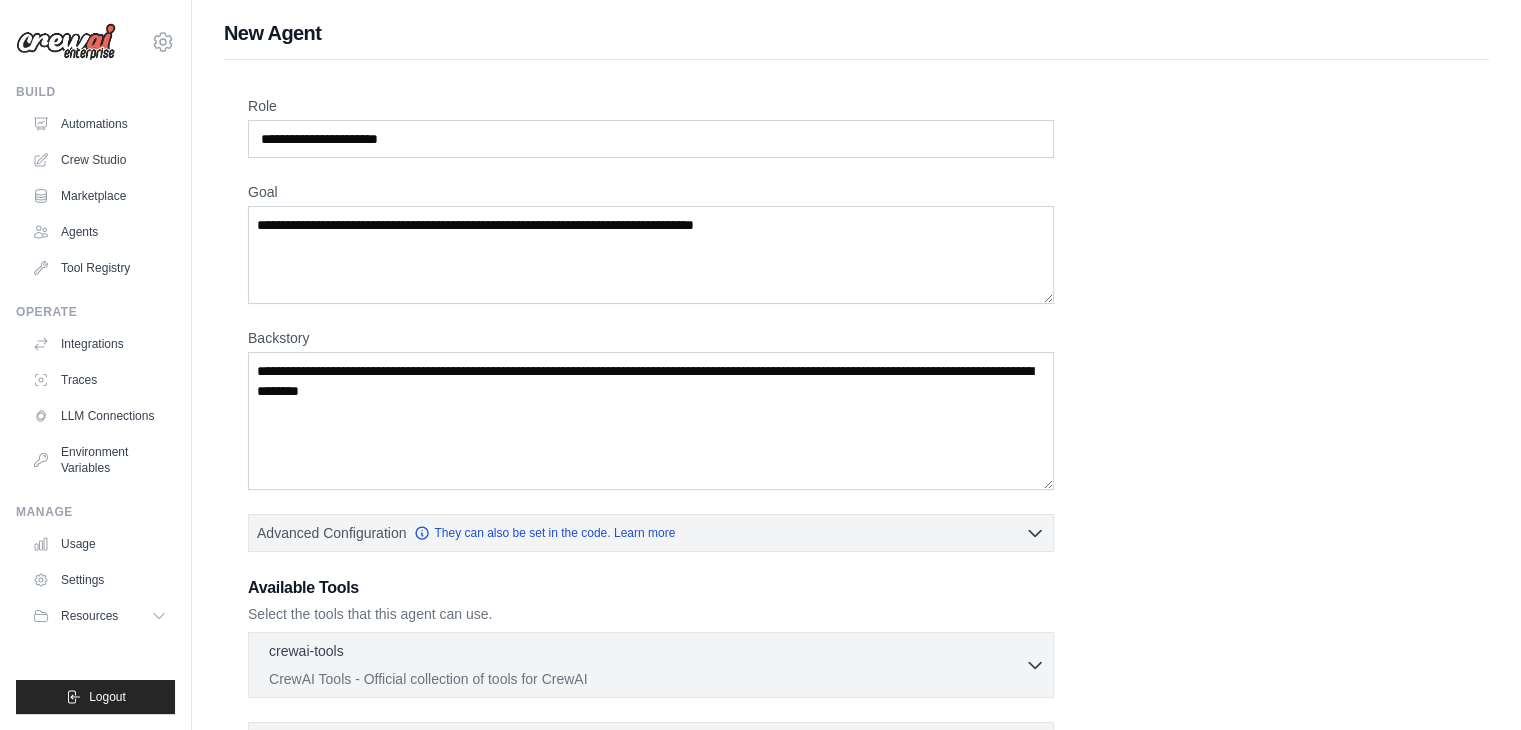 scroll, scrollTop: 0, scrollLeft: 0, axis: both 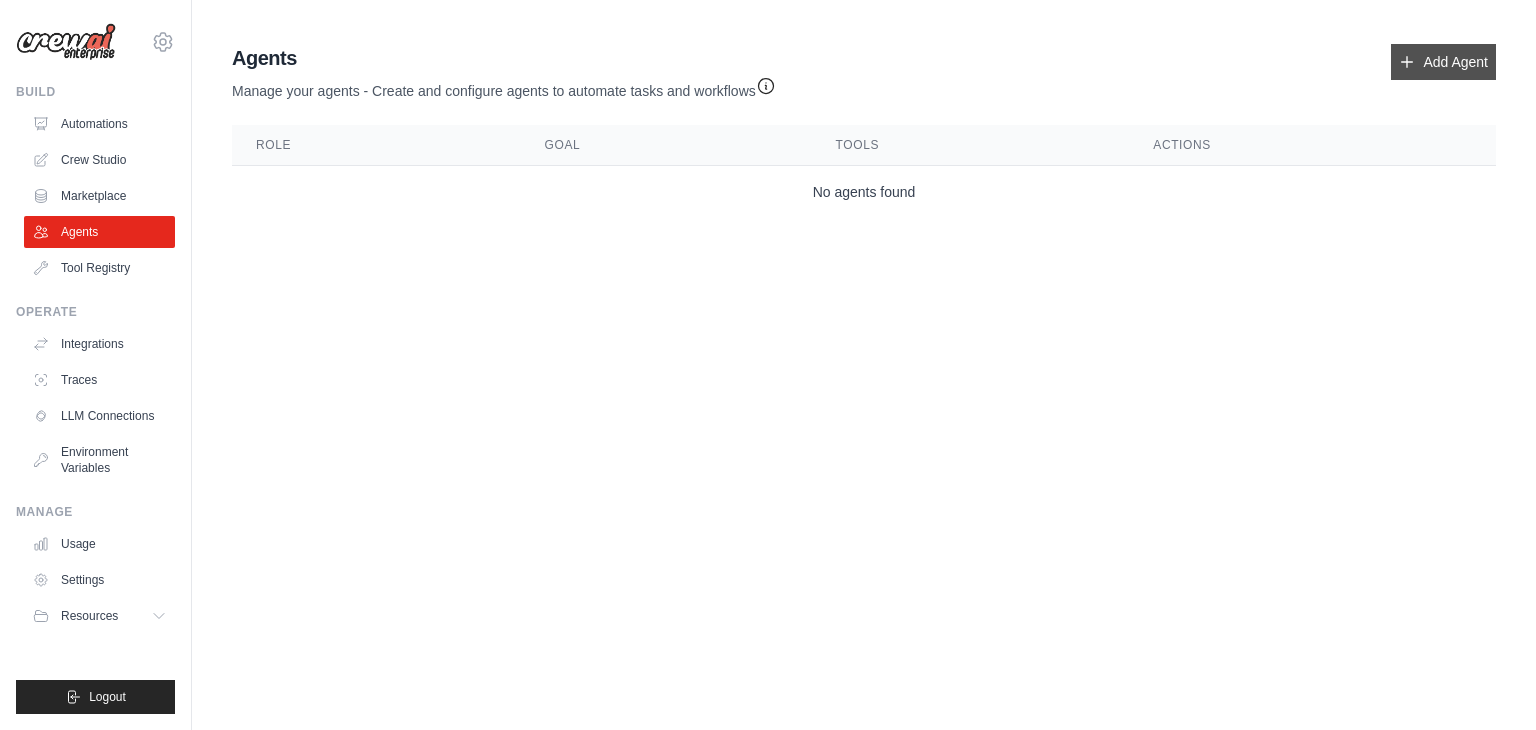 click 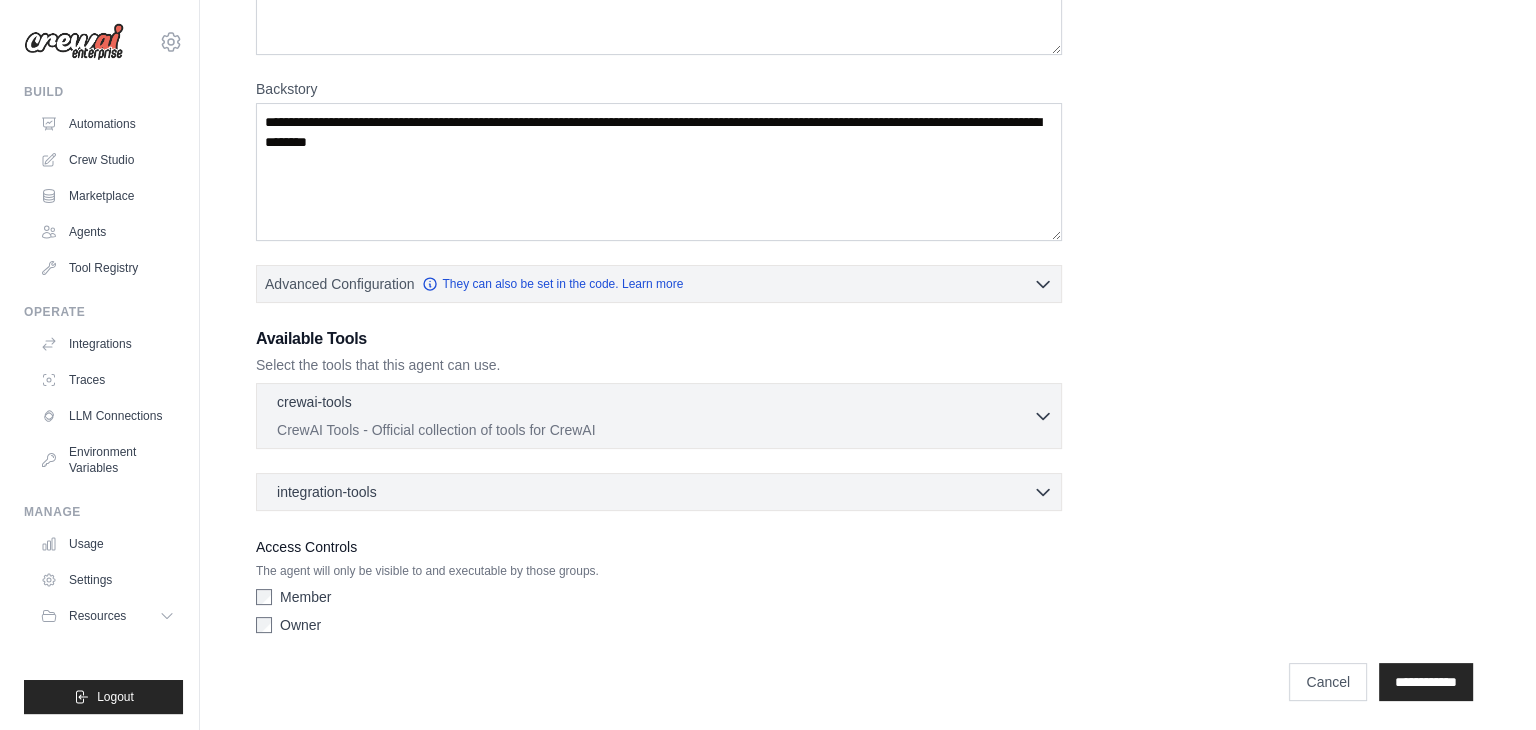 scroll, scrollTop: 0, scrollLeft: 0, axis: both 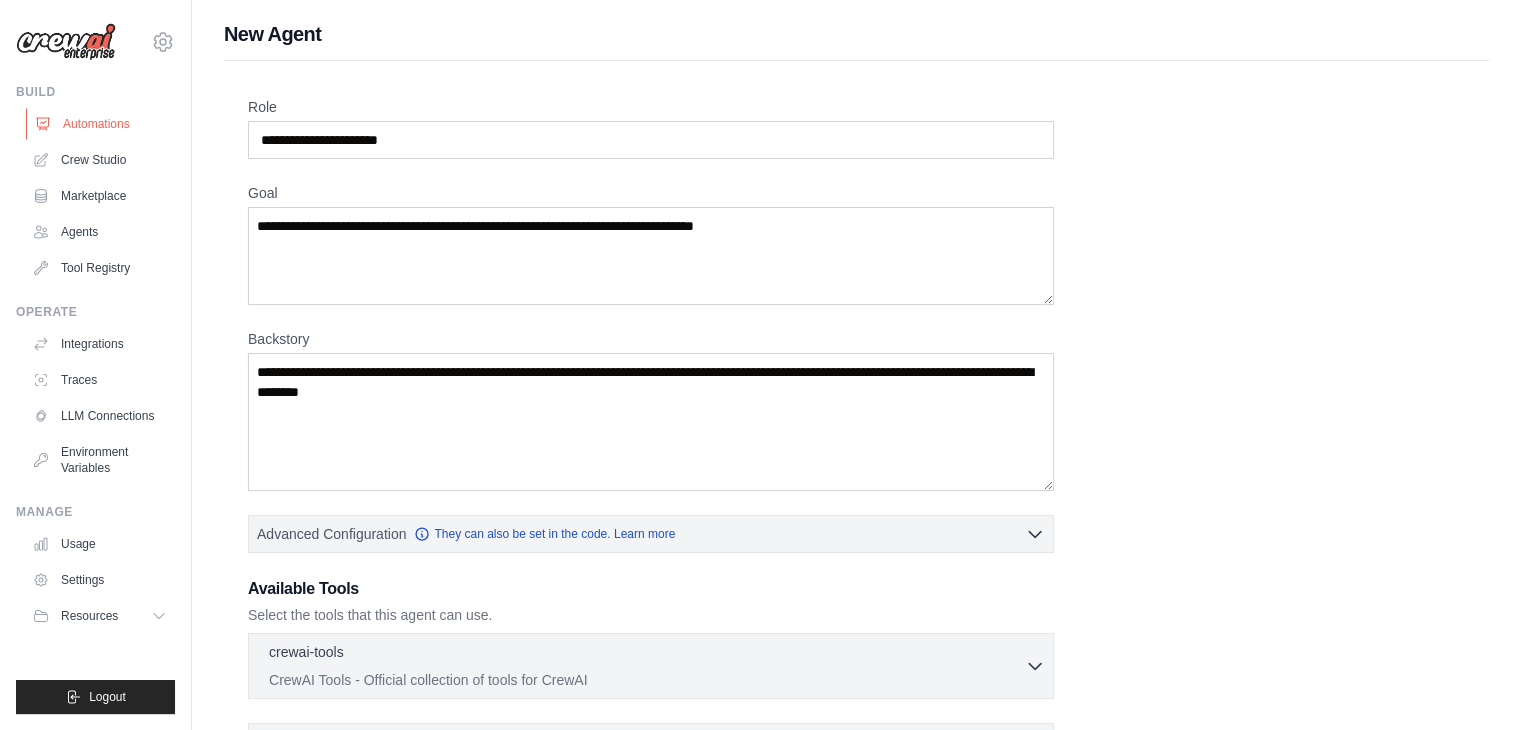 click on "Automations" at bounding box center [101, 124] 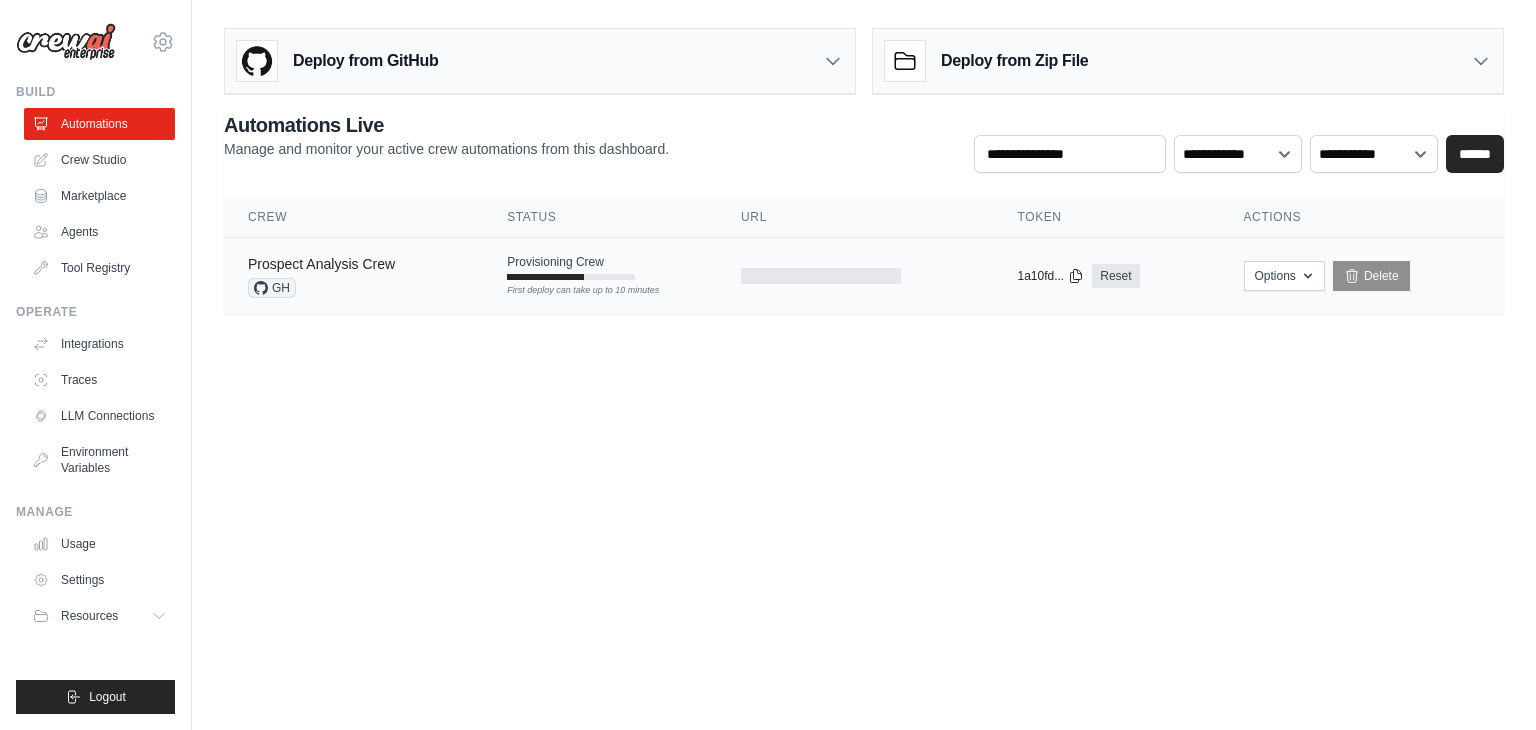 click on "Prospect Analysis Crew" at bounding box center [321, 264] 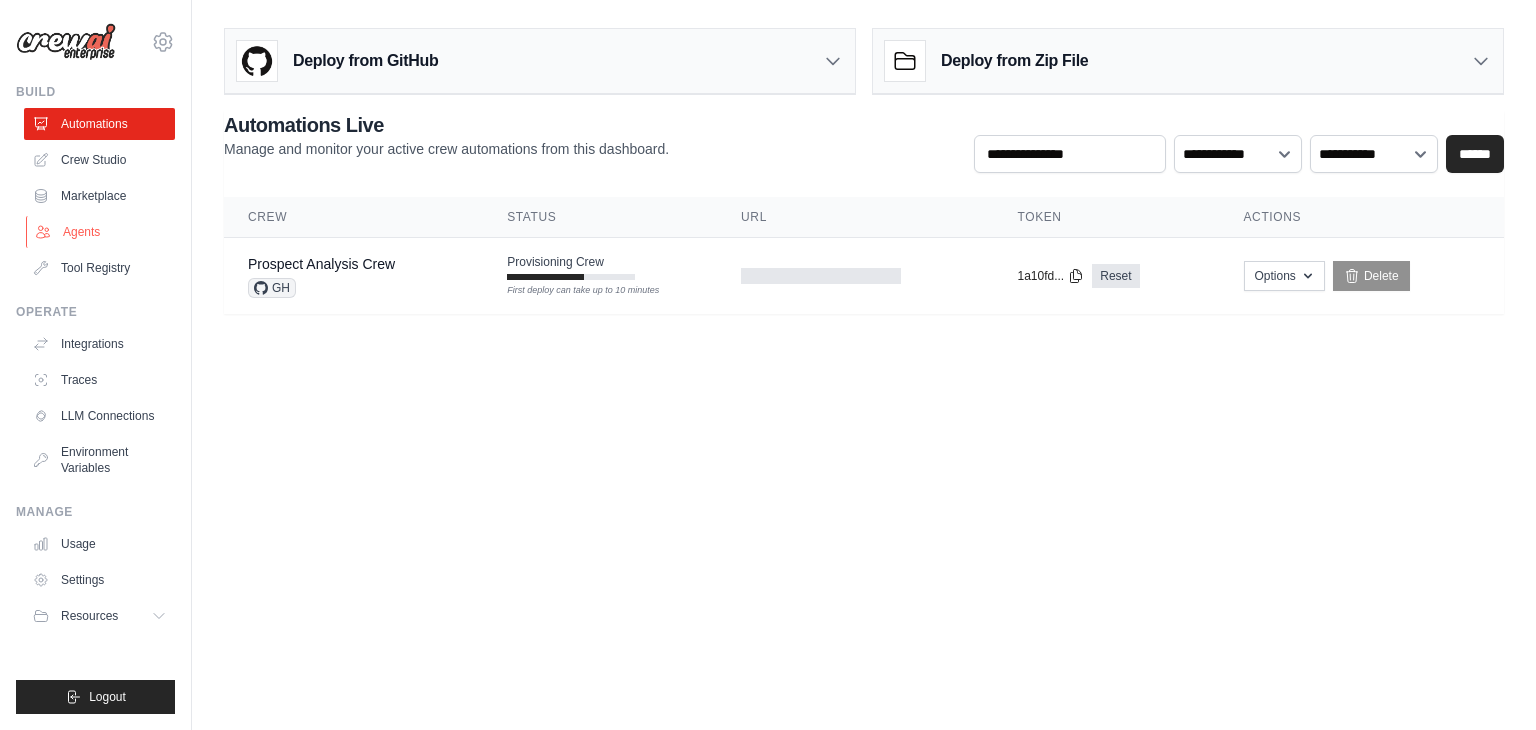 click on "Agents" at bounding box center [101, 232] 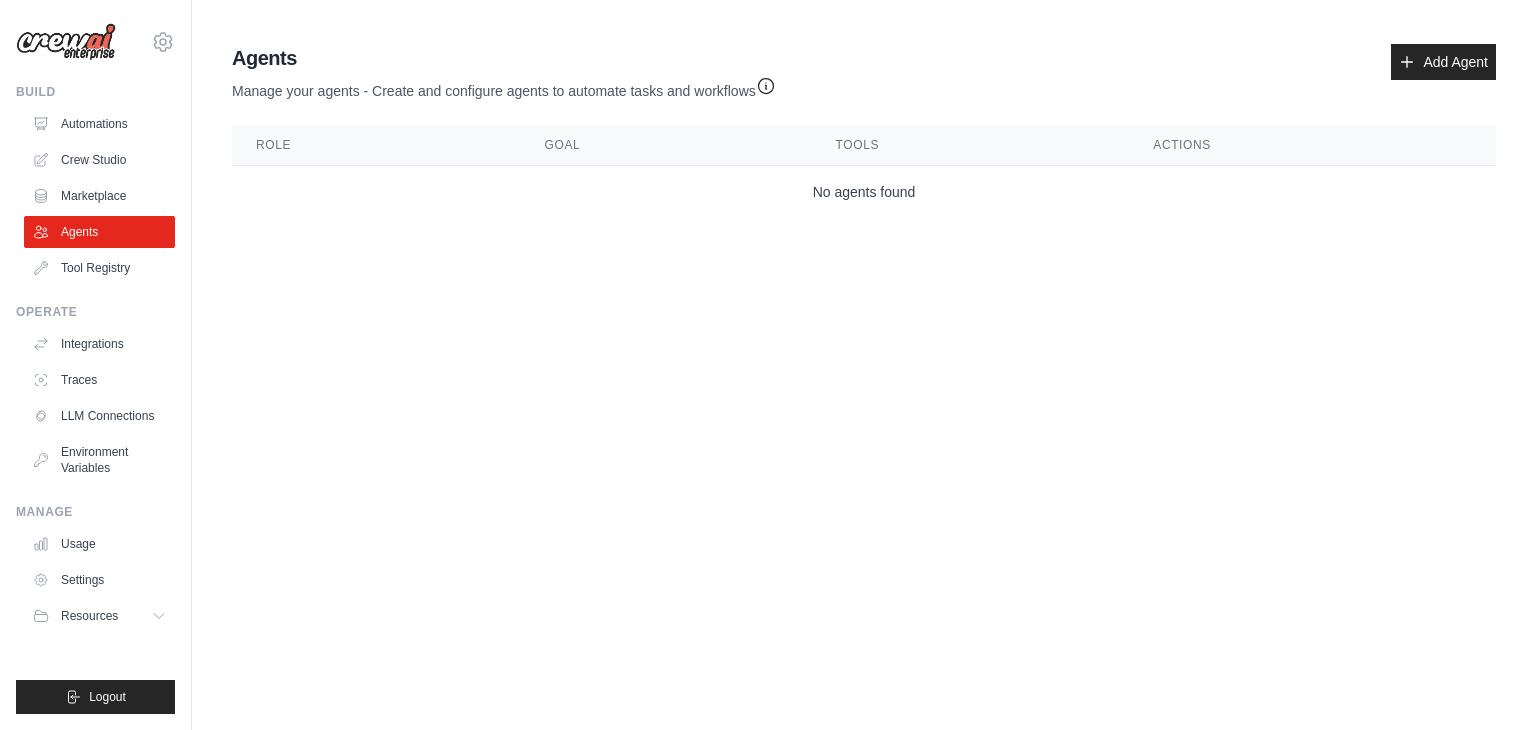 click on "bala.subramanian@commverseglobal.com
Settings
Build
Automations
Crew Studio
GitHub" at bounding box center (768, 365) 